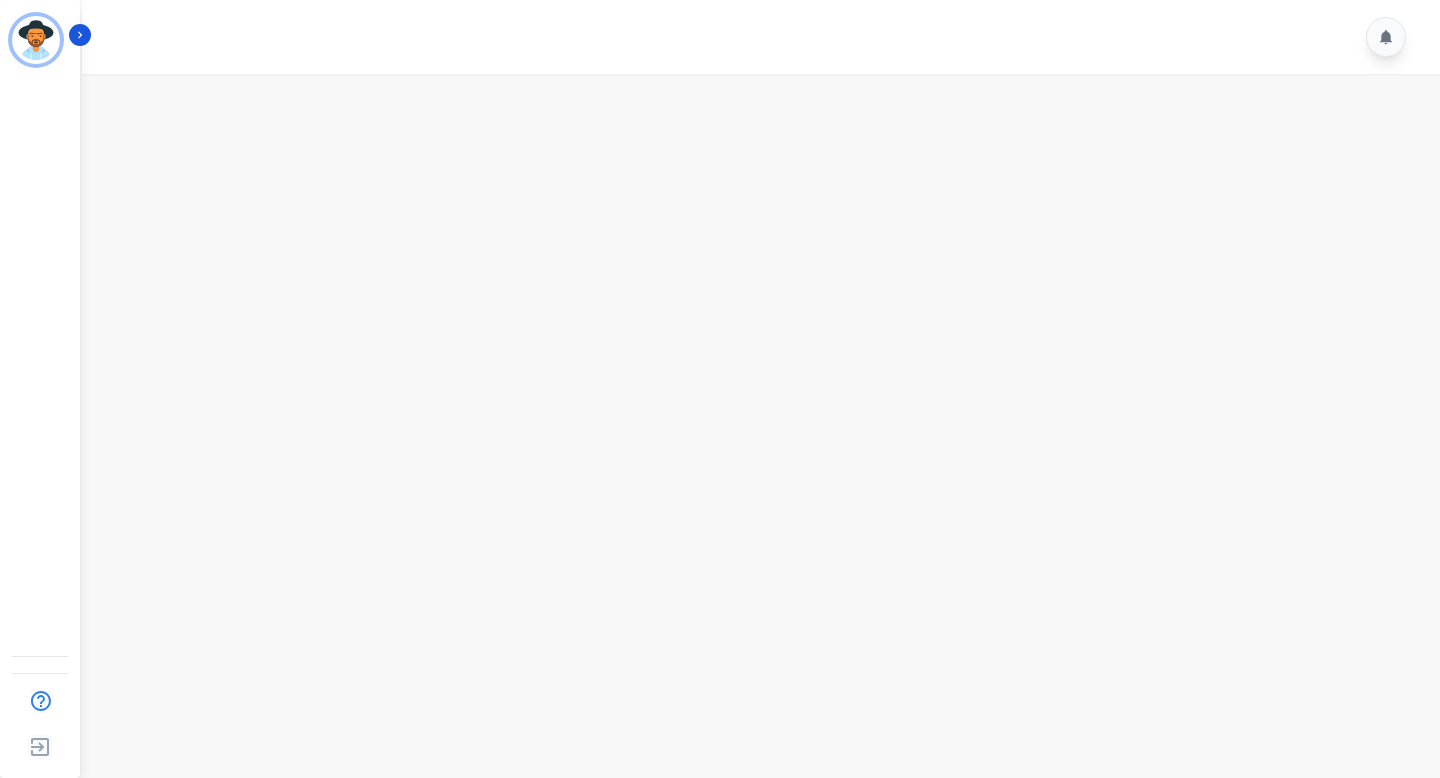 scroll, scrollTop: 0, scrollLeft: 0, axis: both 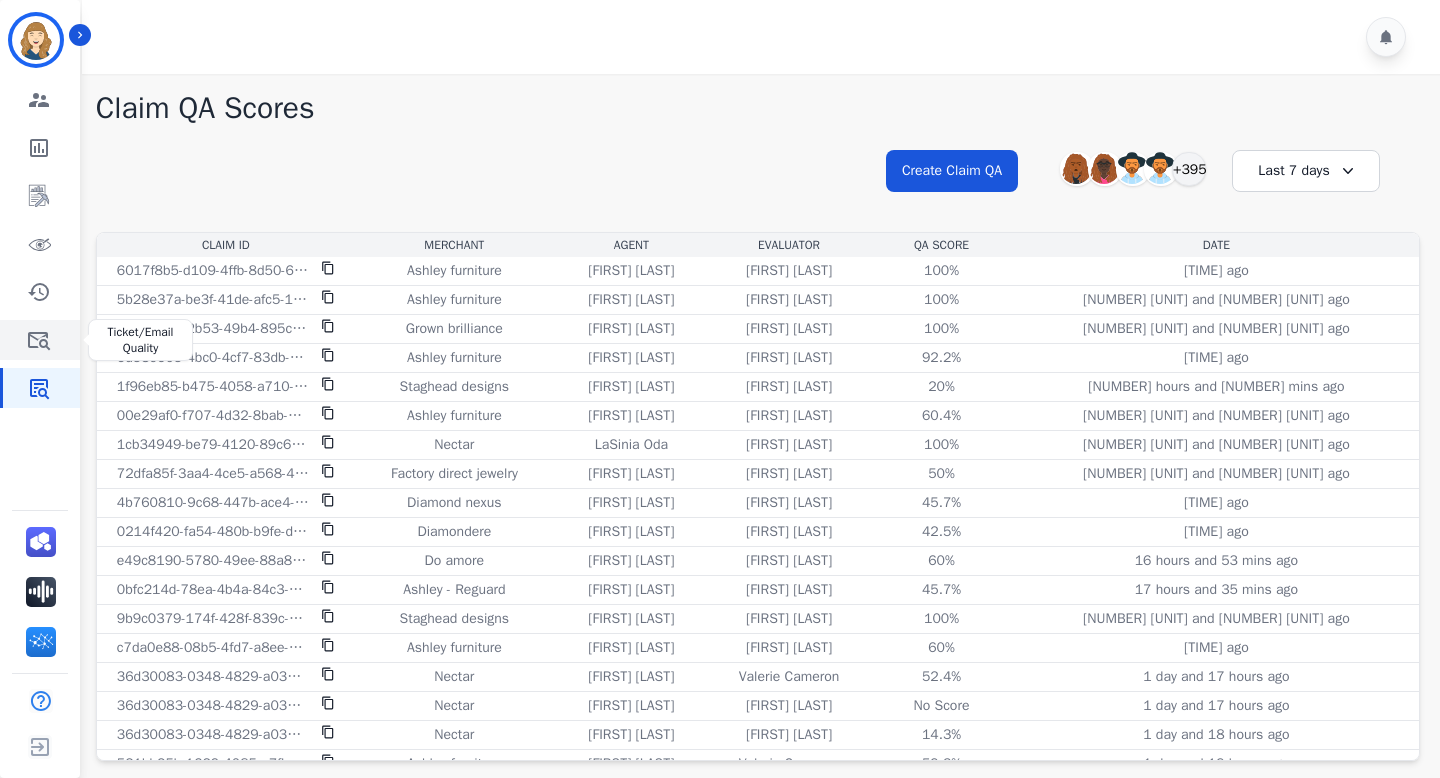 click 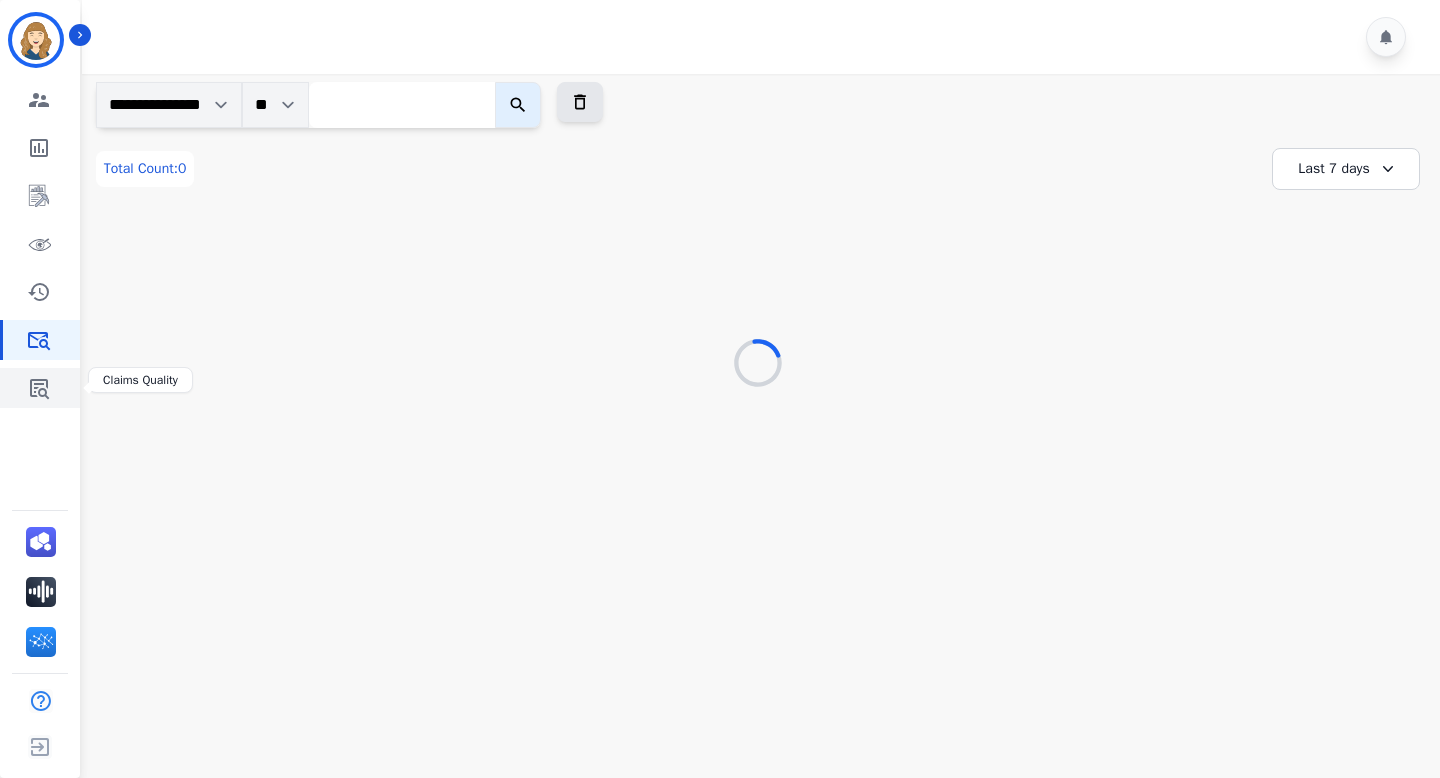 click 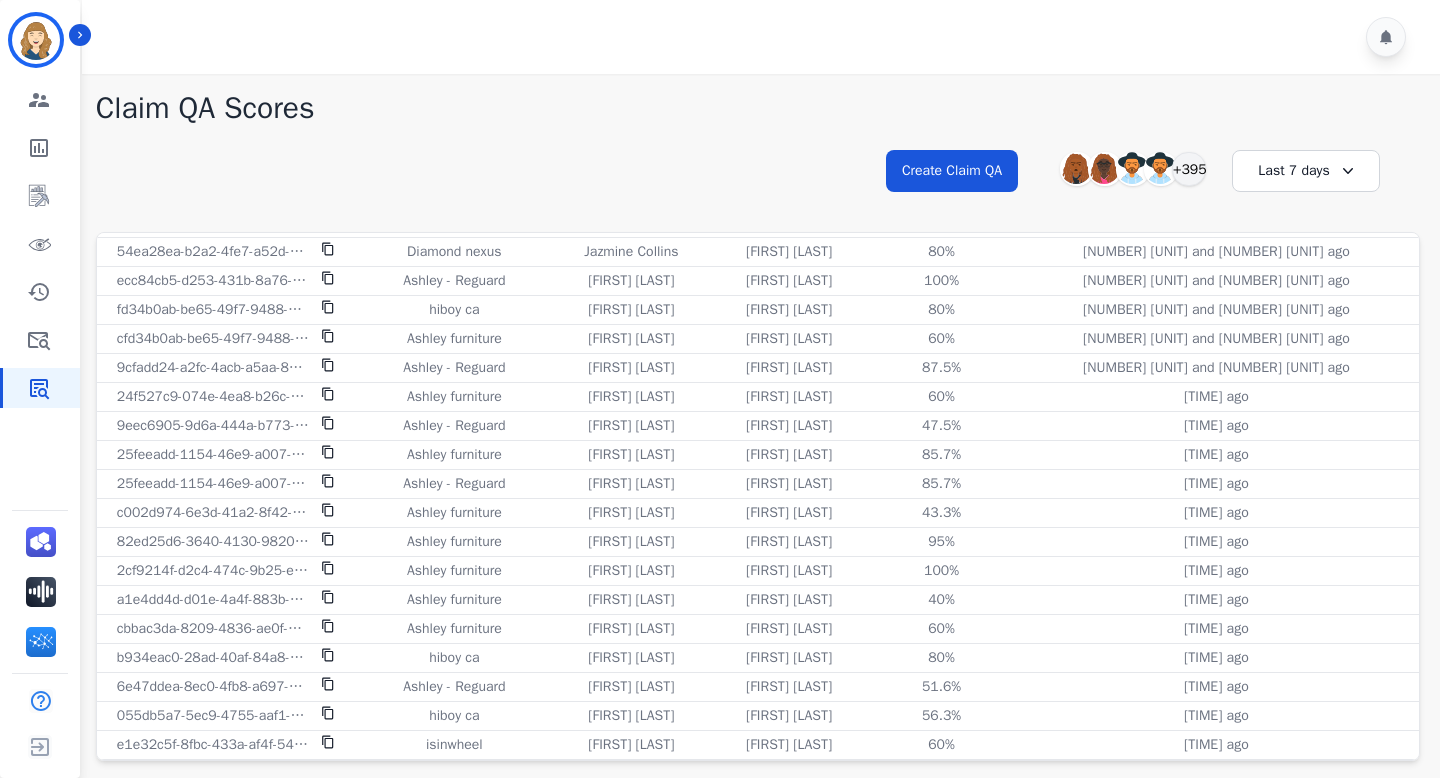 scroll, scrollTop: 1390, scrollLeft: 0, axis: vertical 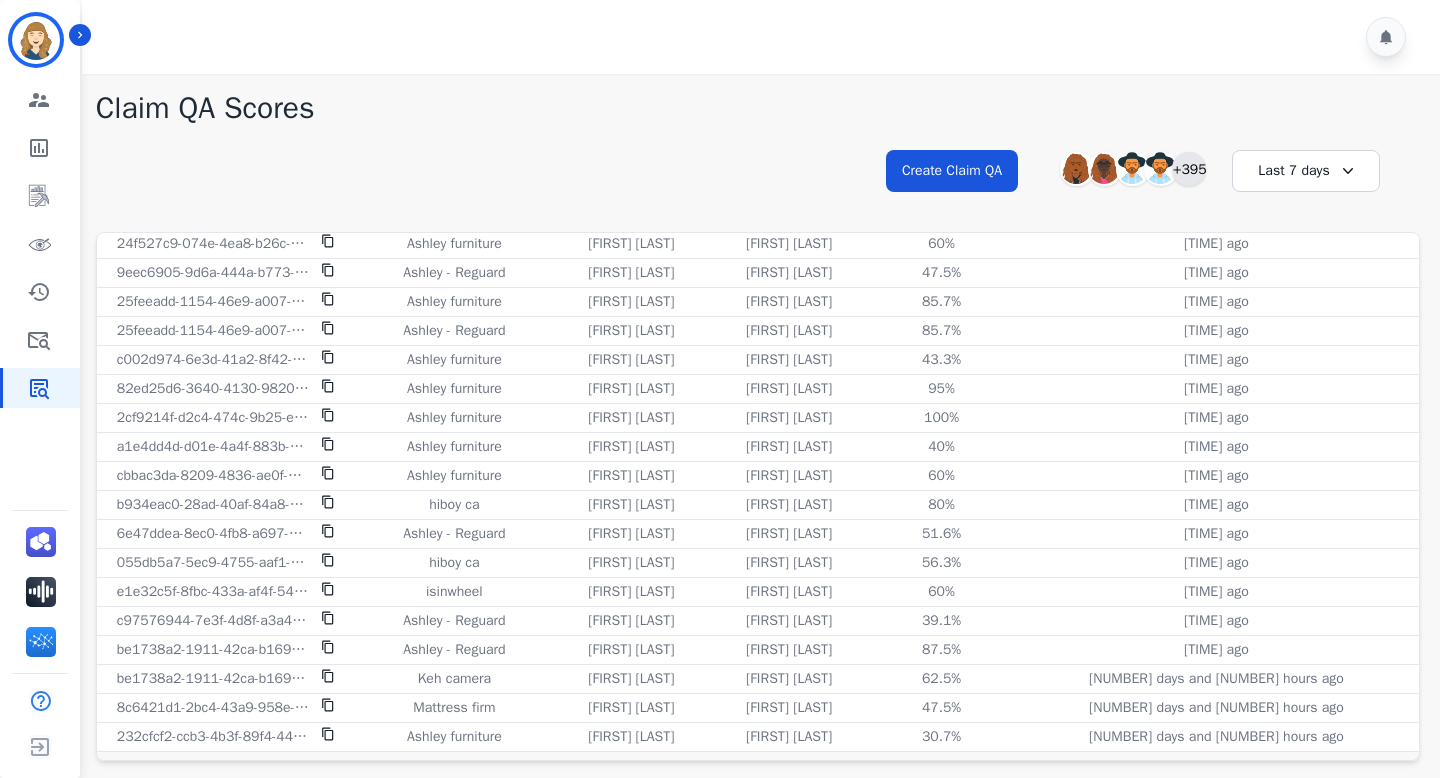 click on "+395" at bounding box center (1189, 169) 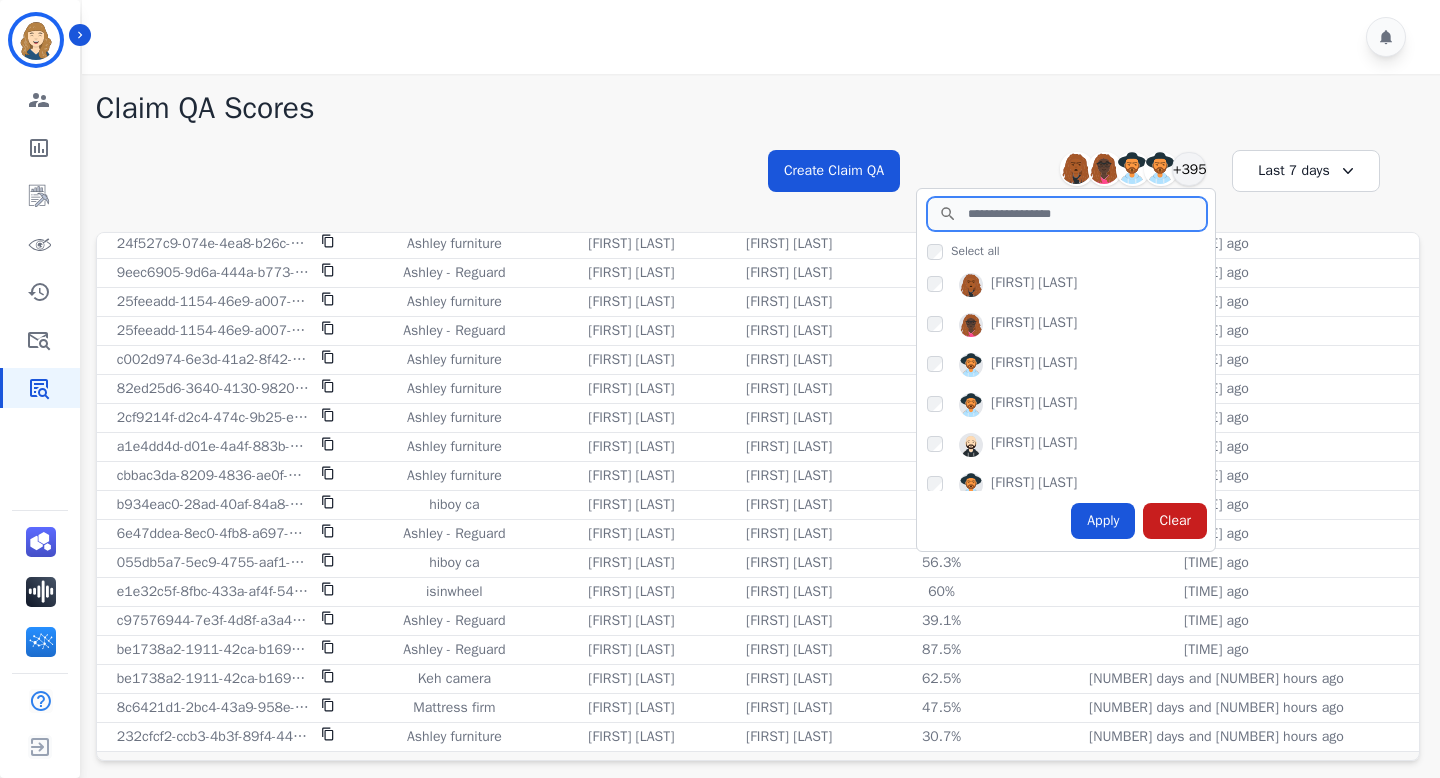 click at bounding box center [1067, 214] 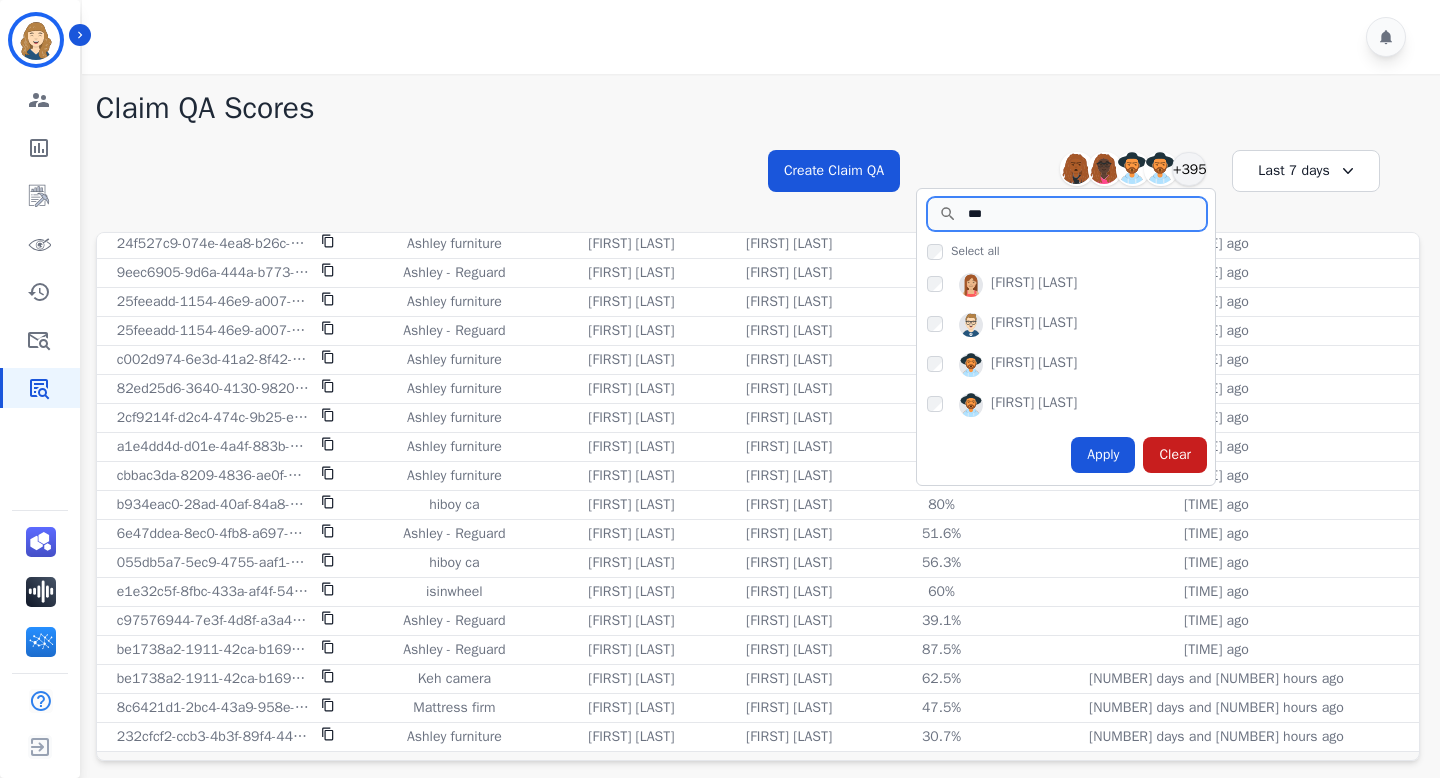 type on "***" 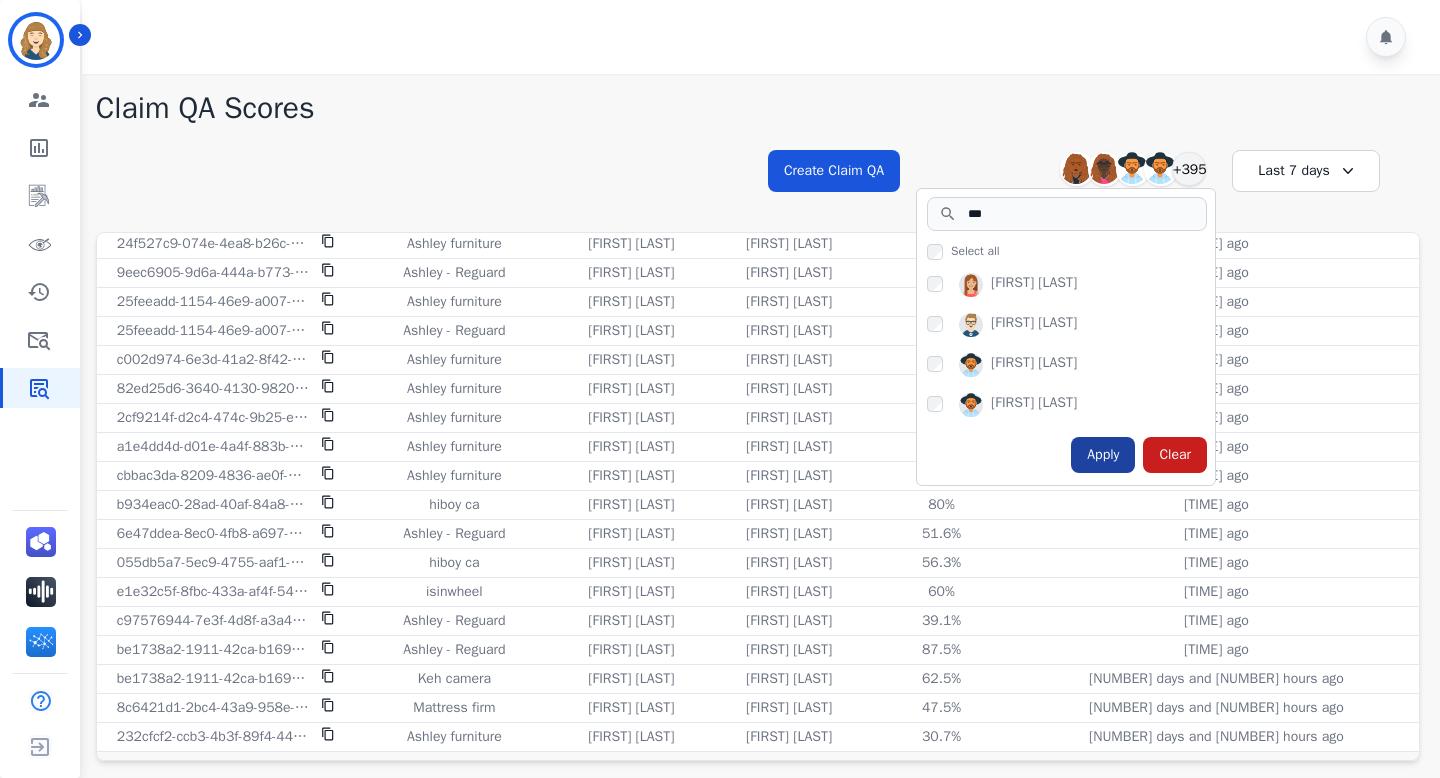 click on "Apply" at bounding box center (1103, 455) 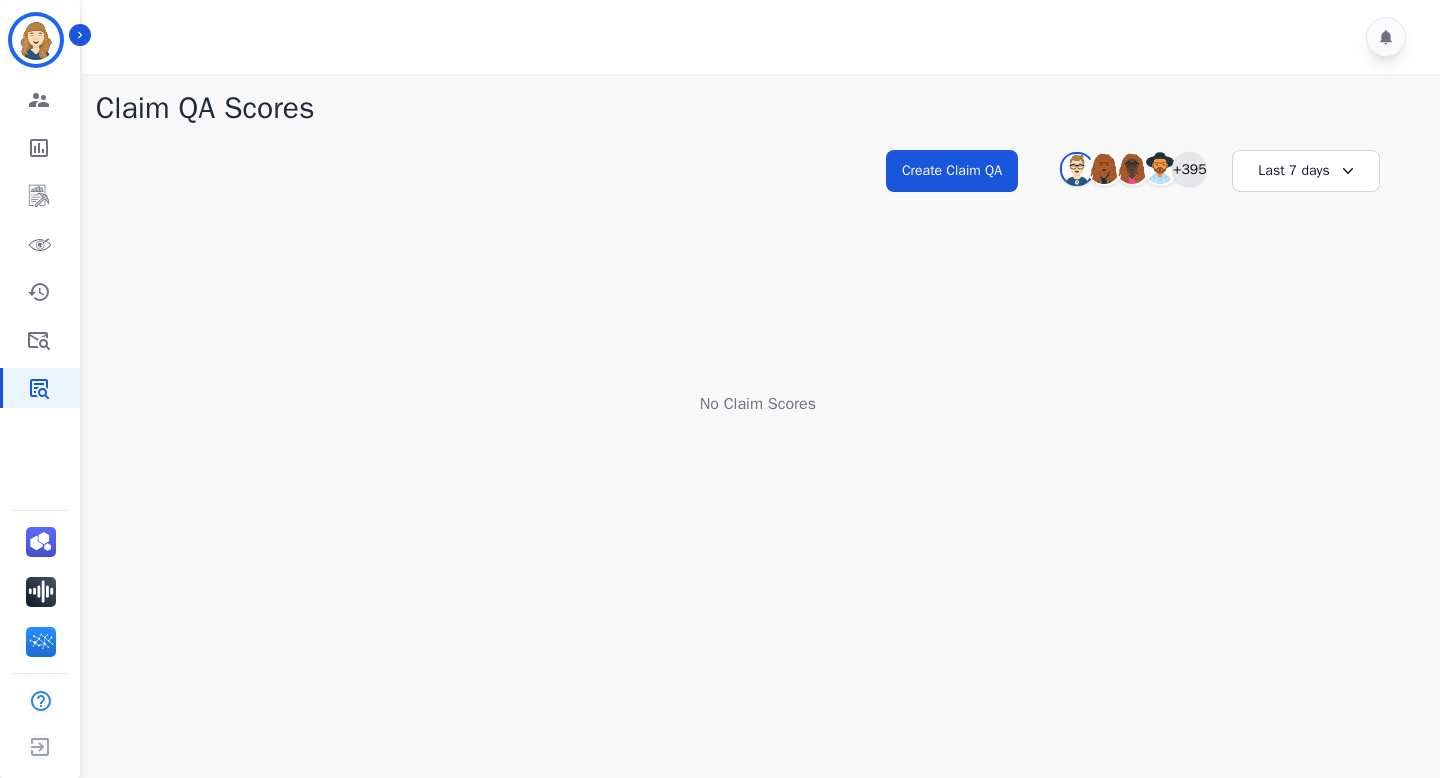 click on "+395" at bounding box center [1189, 169] 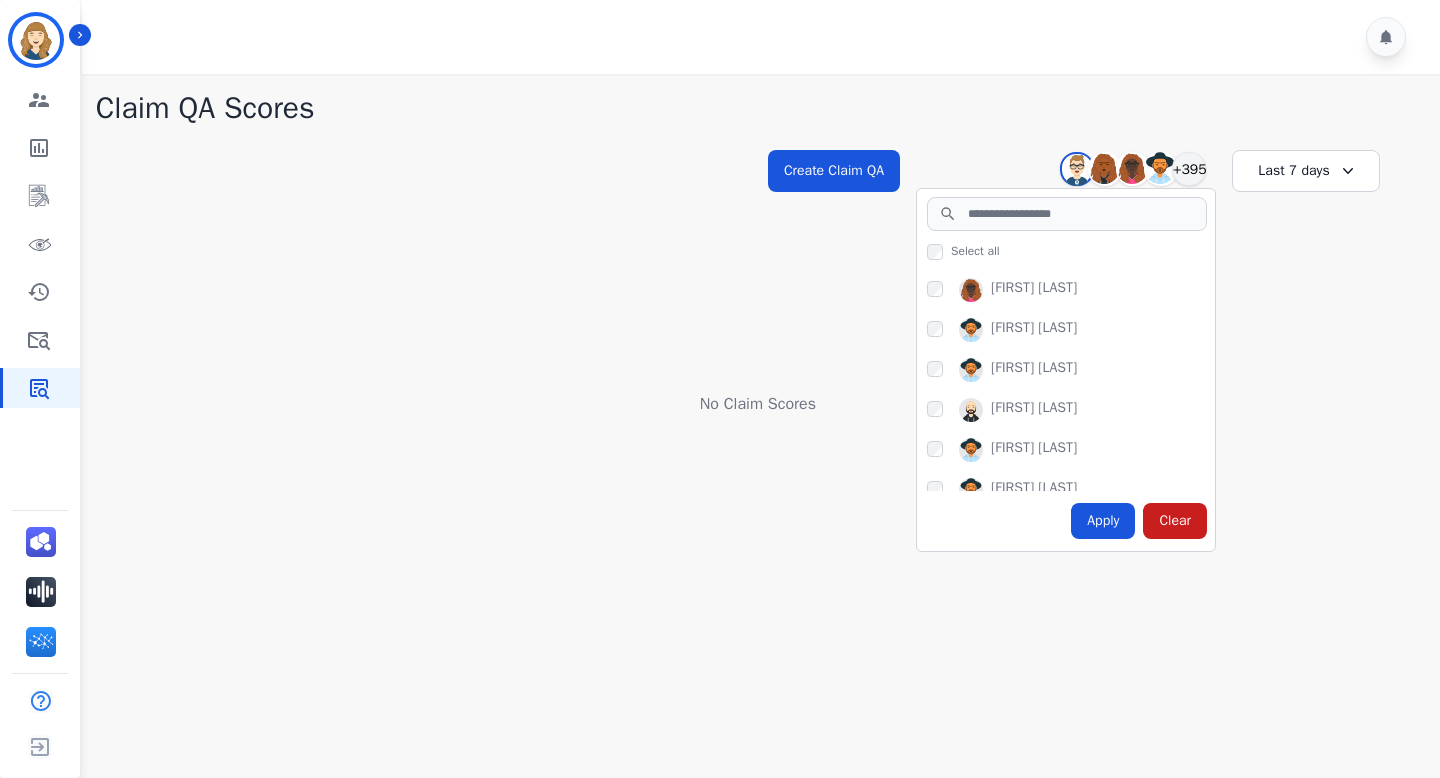 scroll, scrollTop: 0, scrollLeft: 0, axis: both 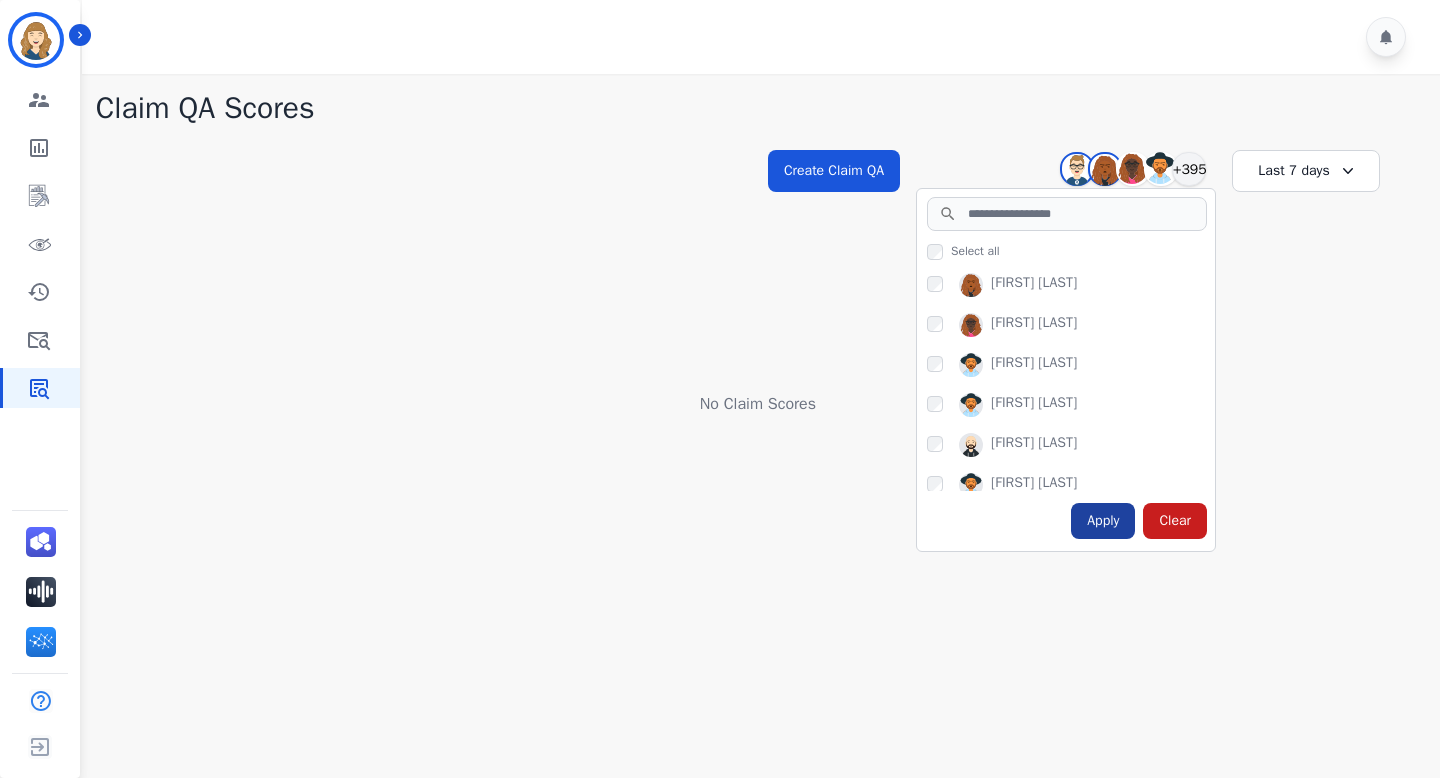 click on "Apply" at bounding box center [1103, 521] 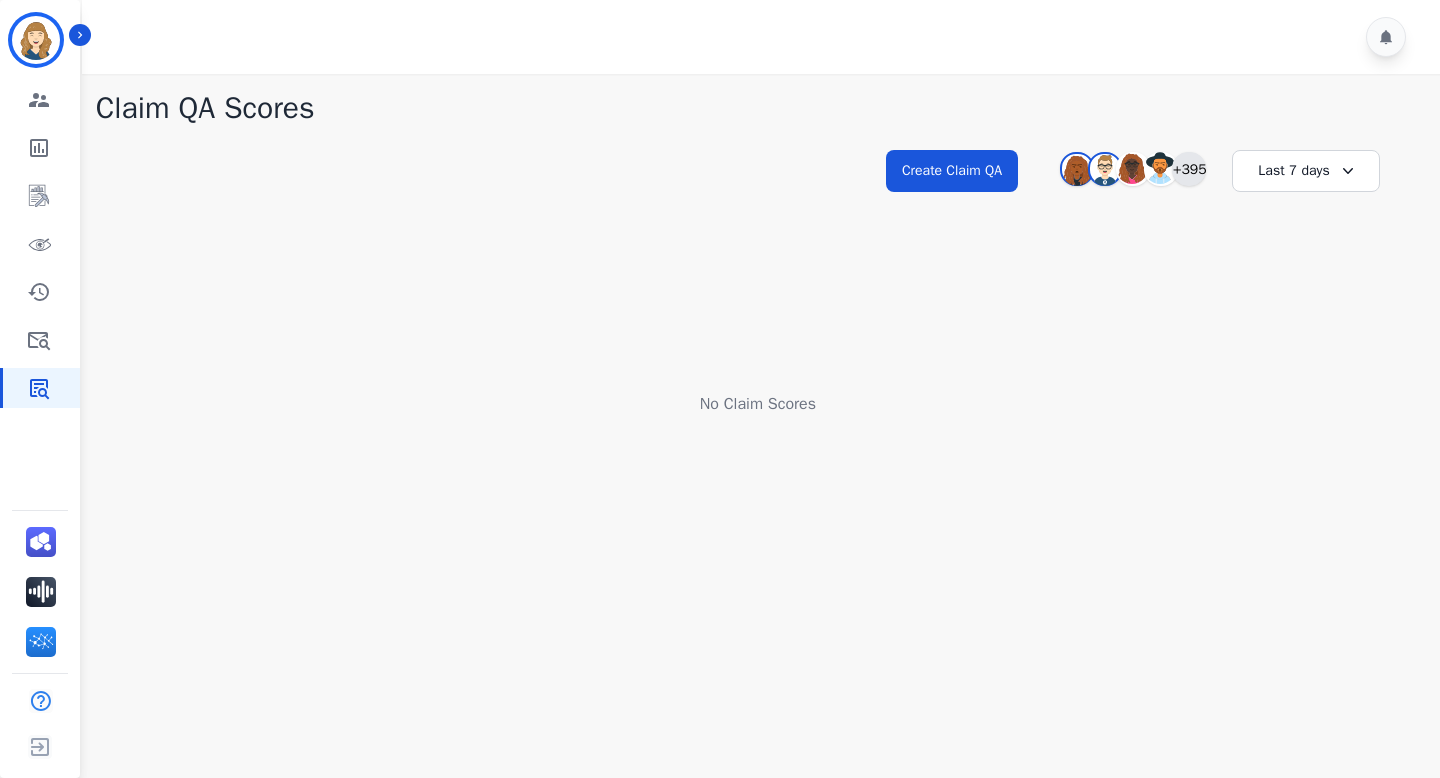 click on "+395" at bounding box center (1189, 169) 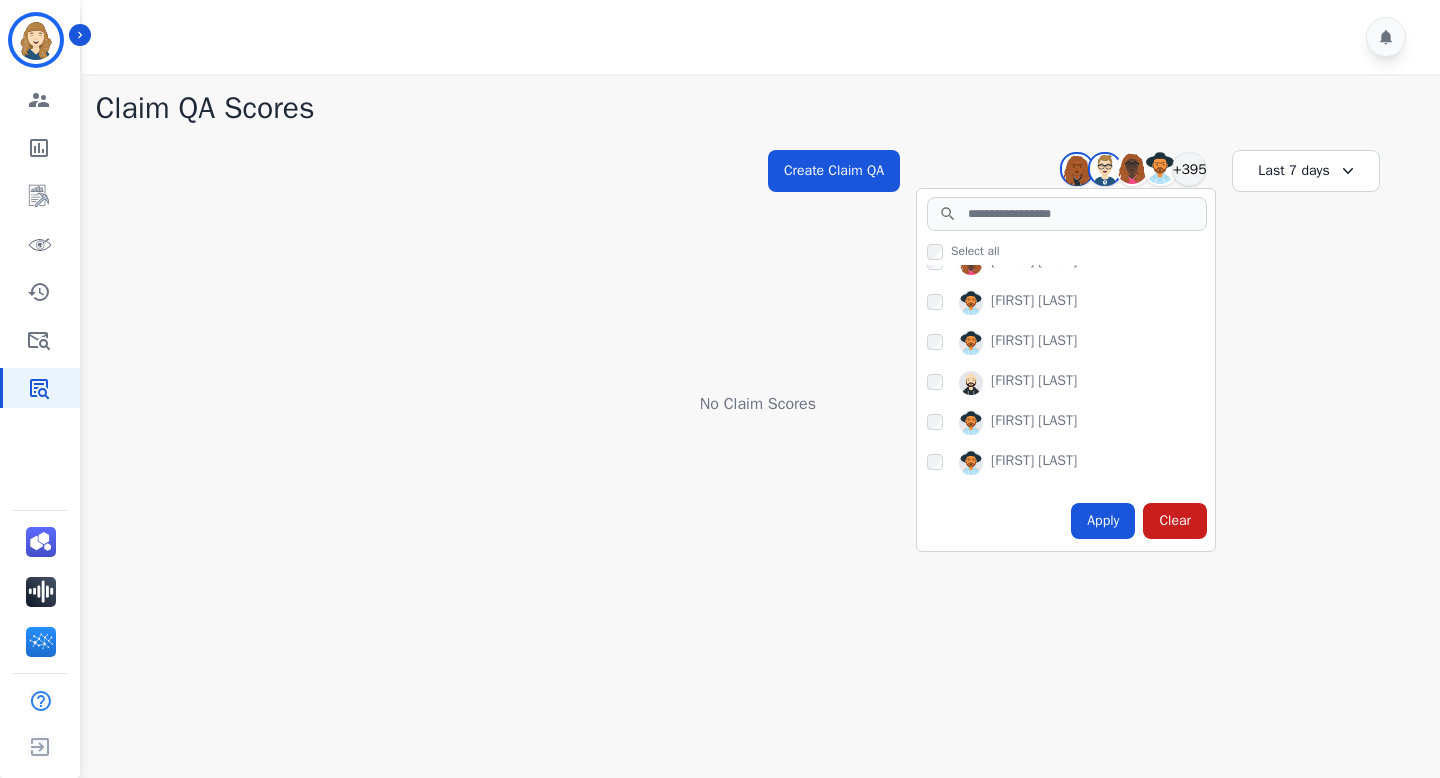 scroll, scrollTop: 112, scrollLeft: 0, axis: vertical 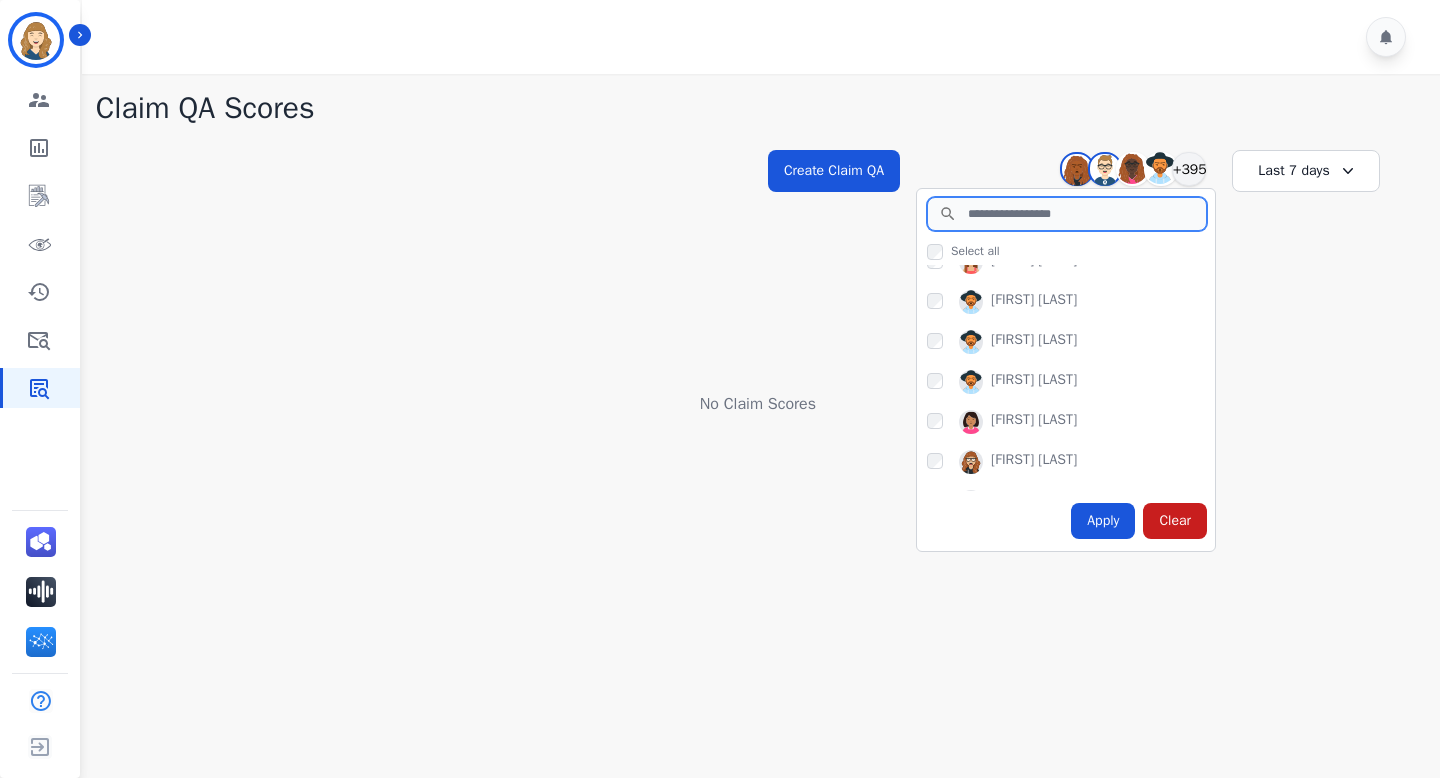 click at bounding box center (1067, 214) 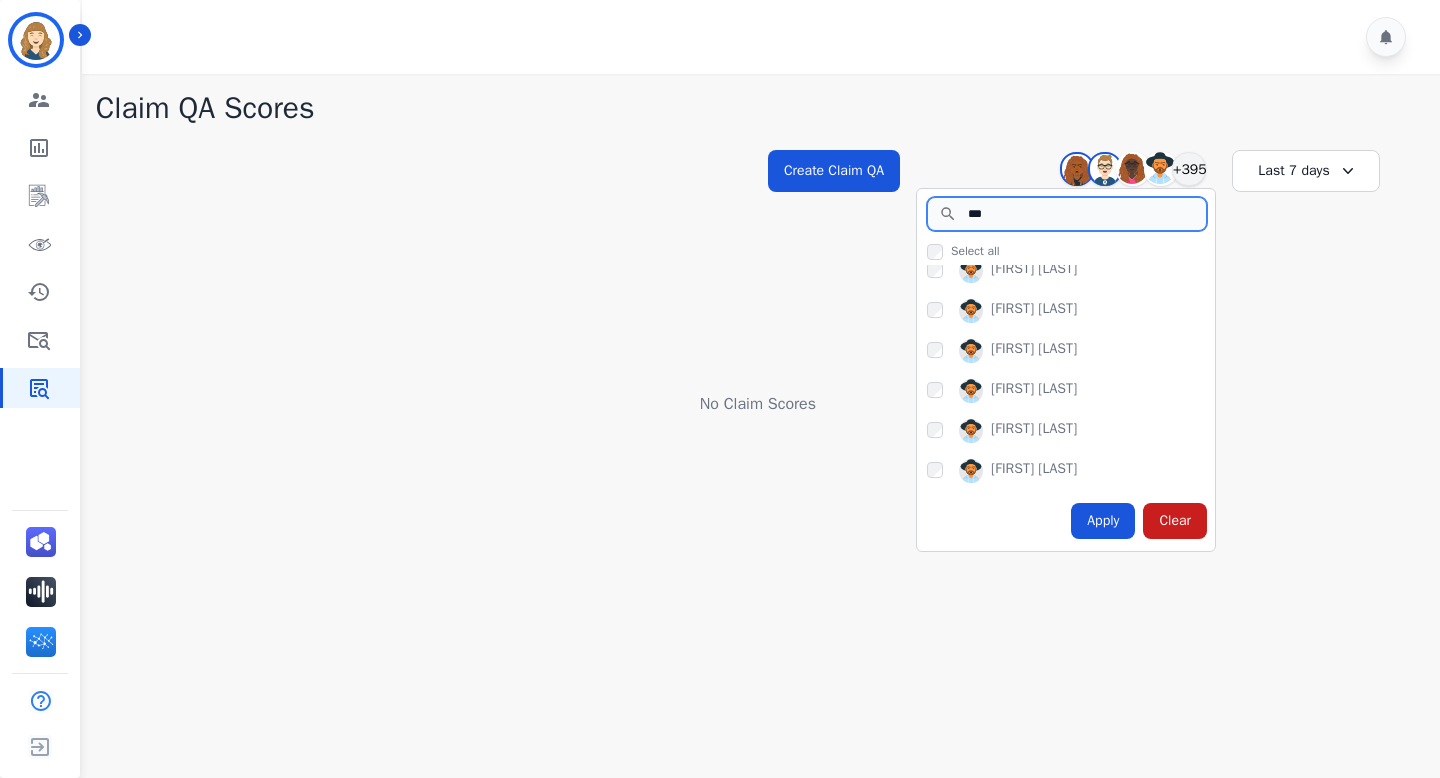 scroll, scrollTop: 0, scrollLeft: 0, axis: both 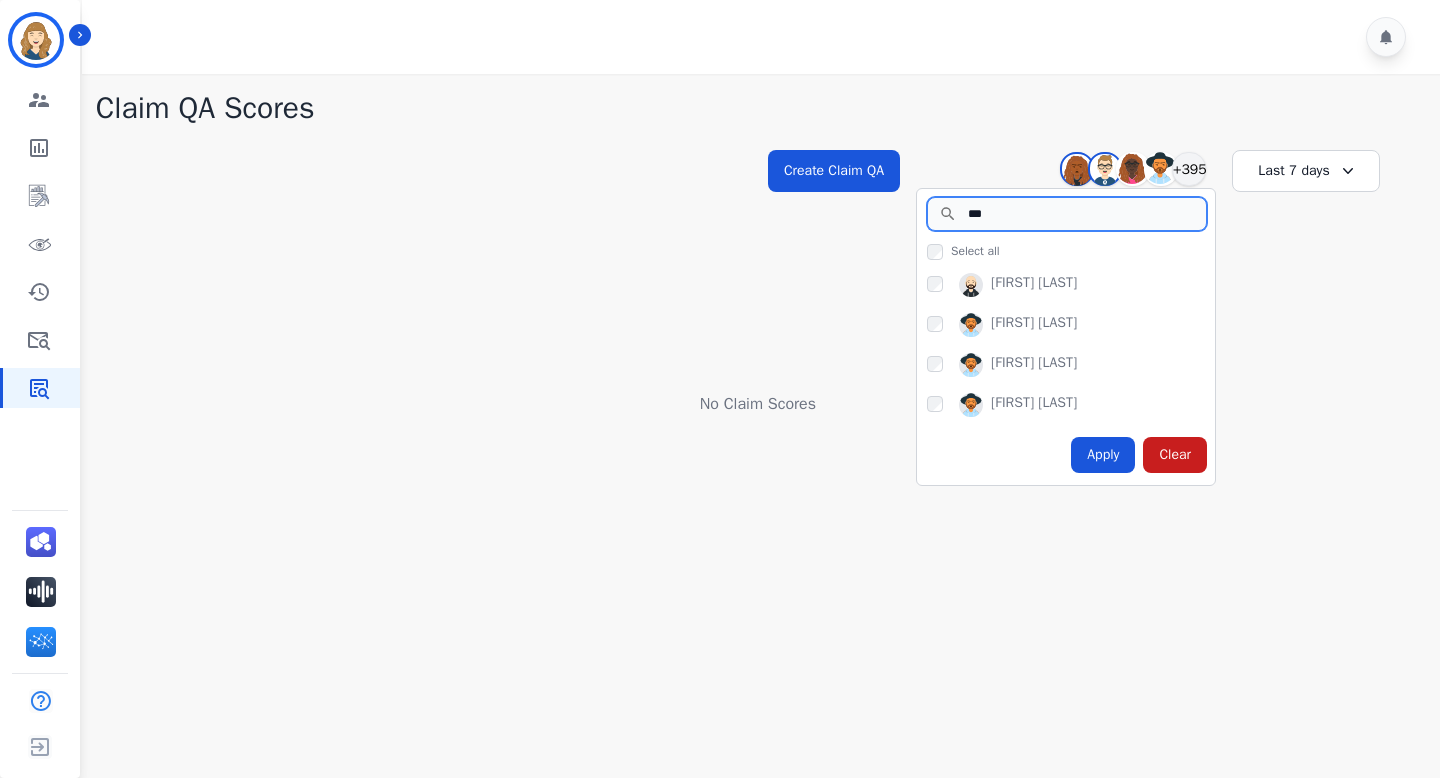 type on "***" 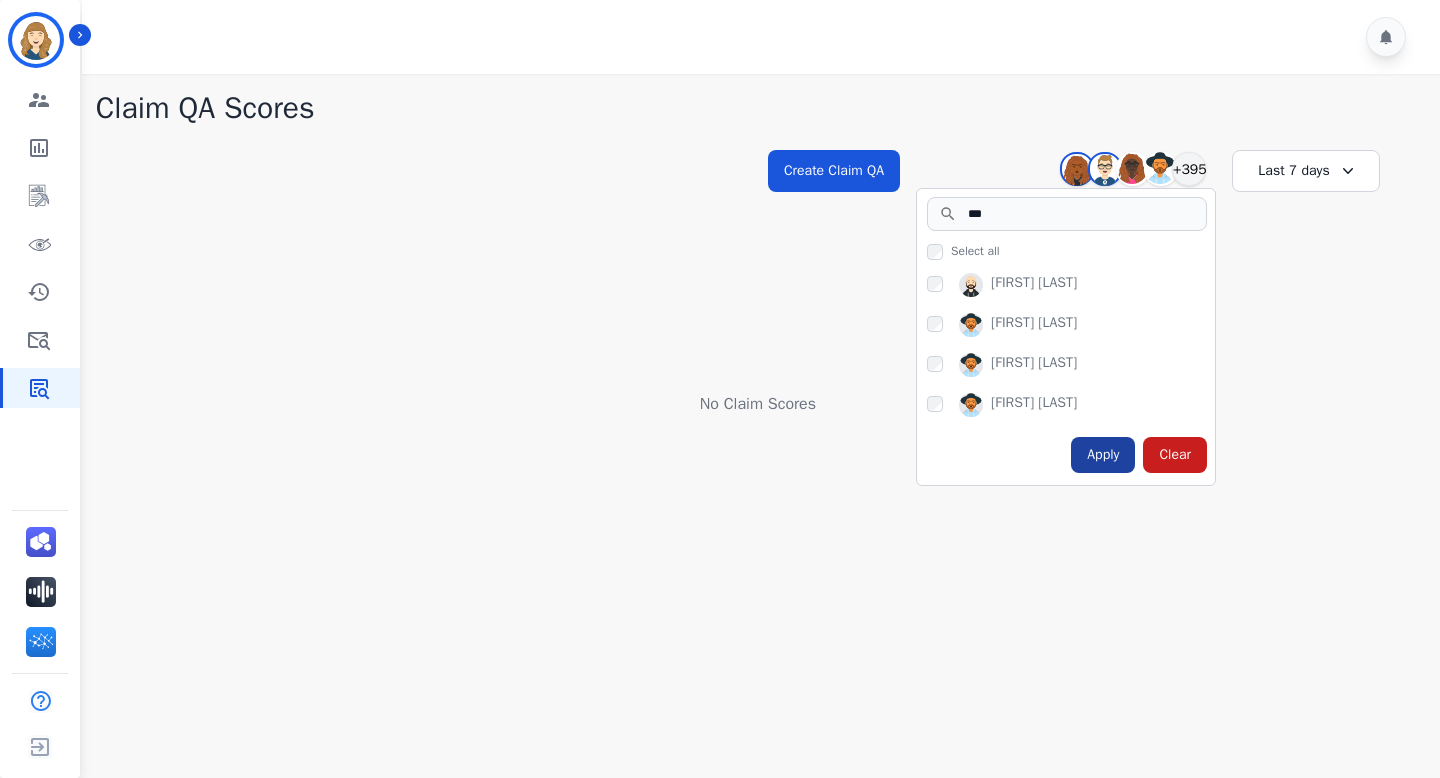 click on "Apply" at bounding box center [1103, 455] 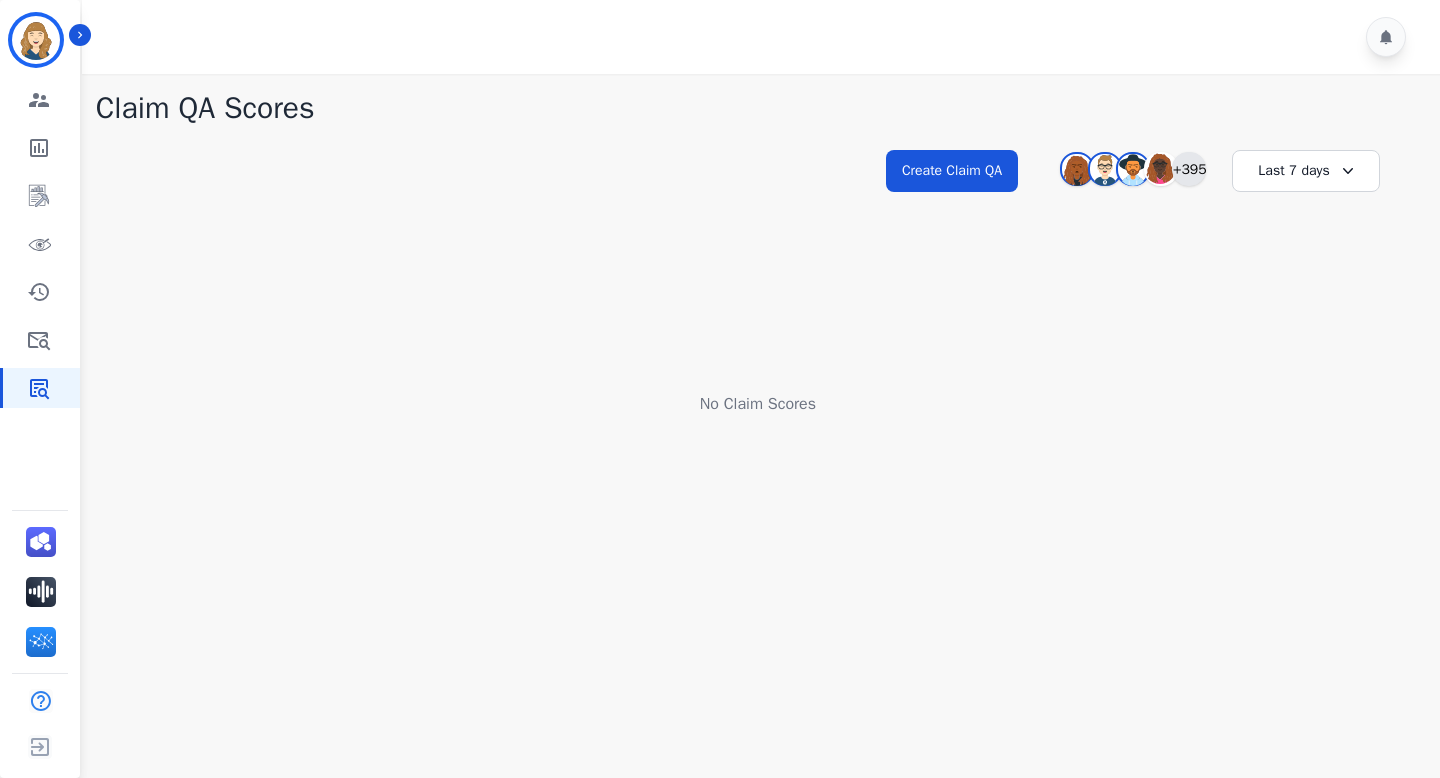 click on "+395" at bounding box center (1189, 169) 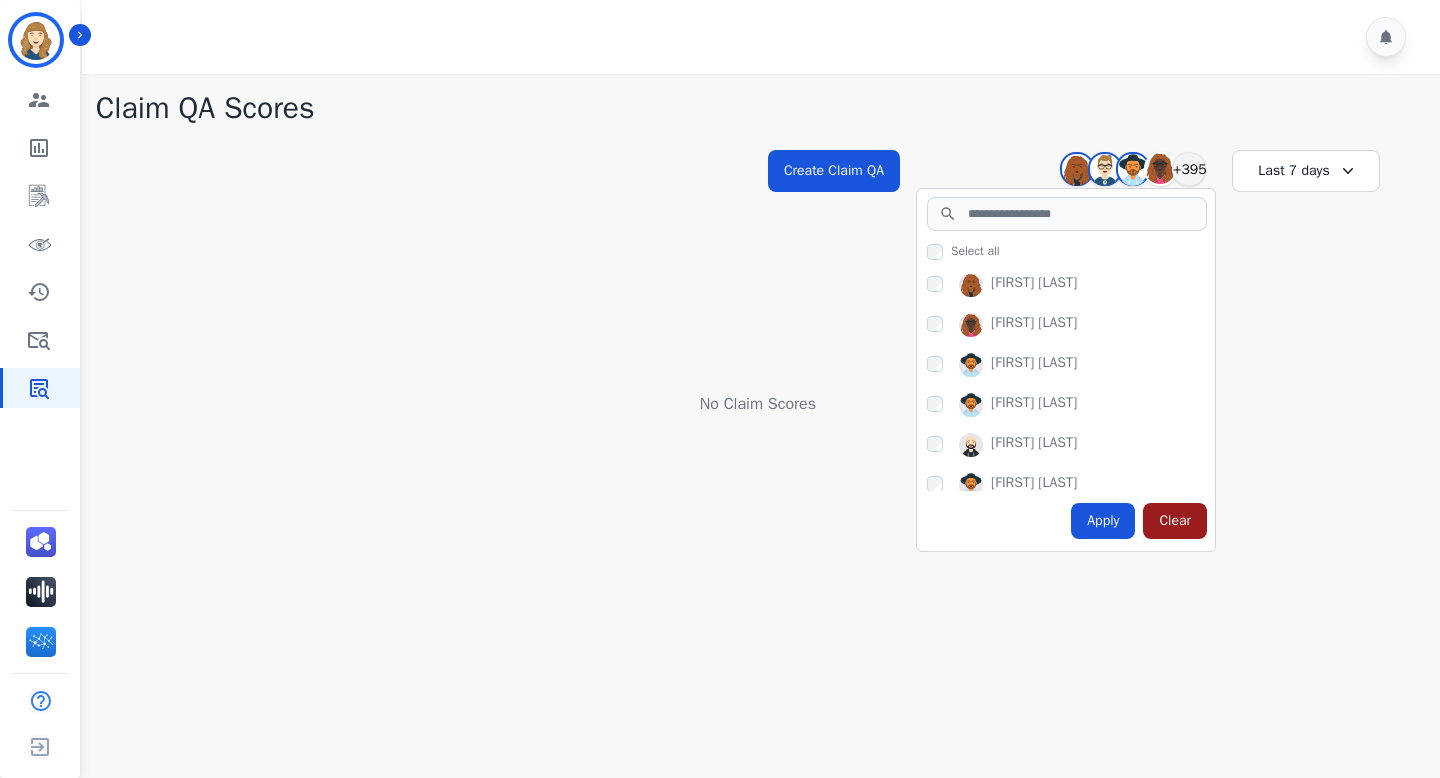 click on "Clear" at bounding box center (1175, 521) 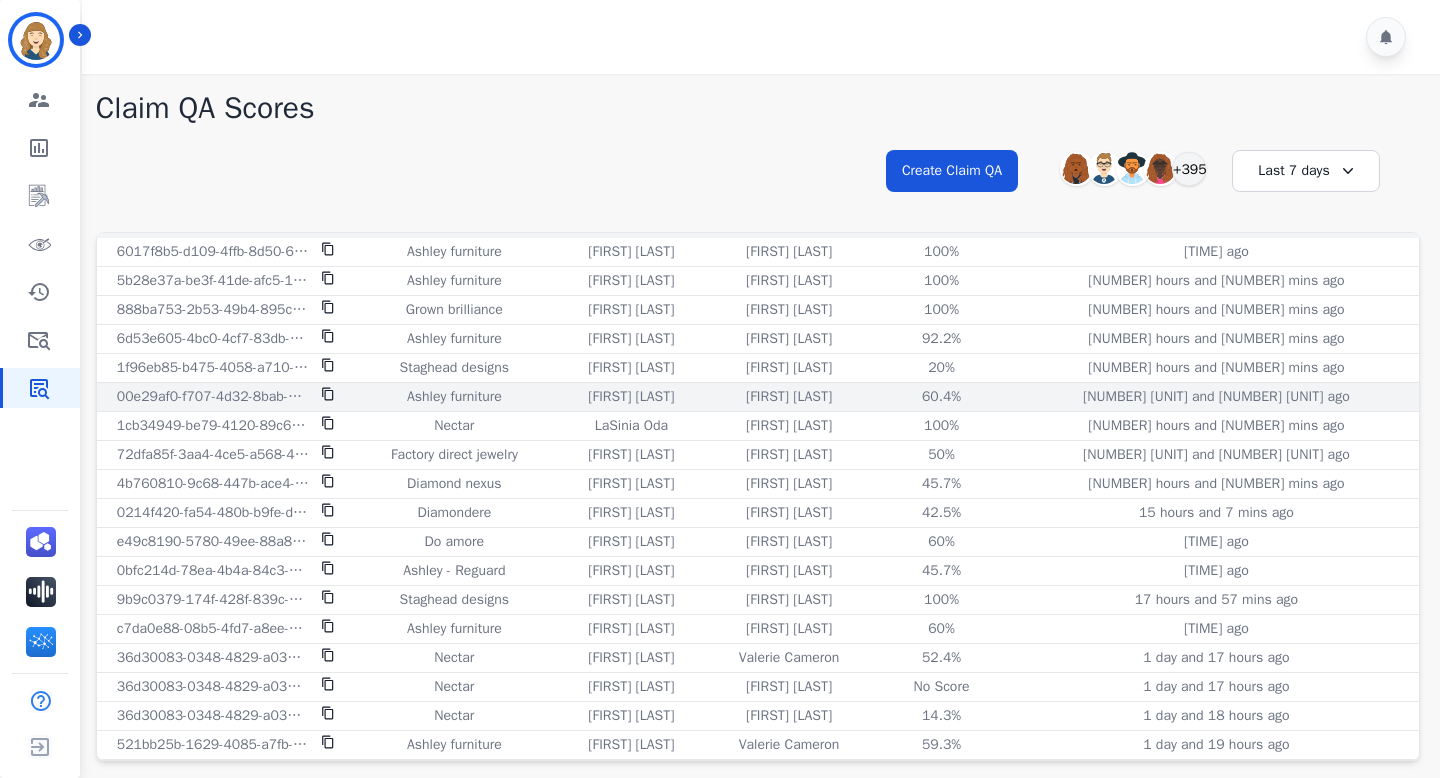 scroll, scrollTop: 0, scrollLeft: 0, axis: both 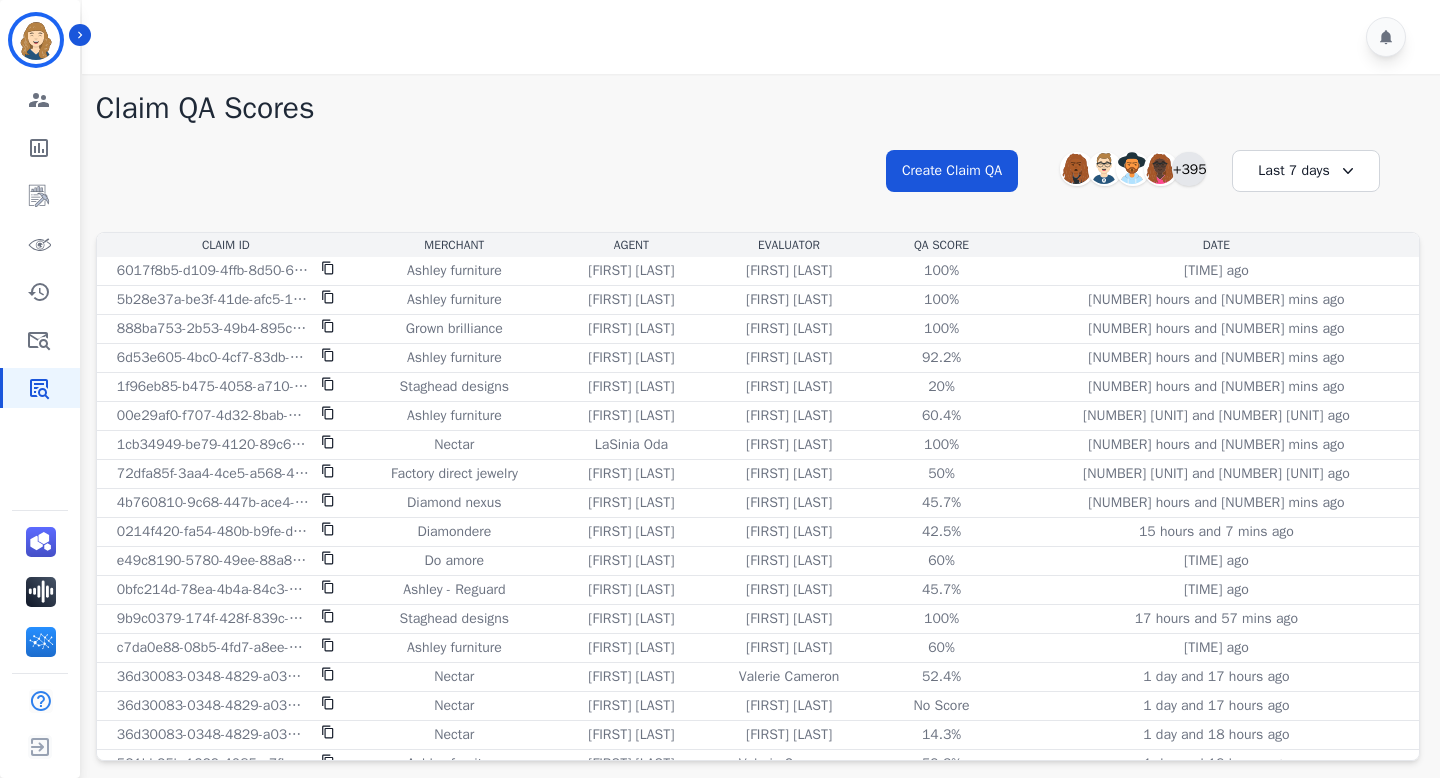 click on "+395" at bounding box center (1189, 169) 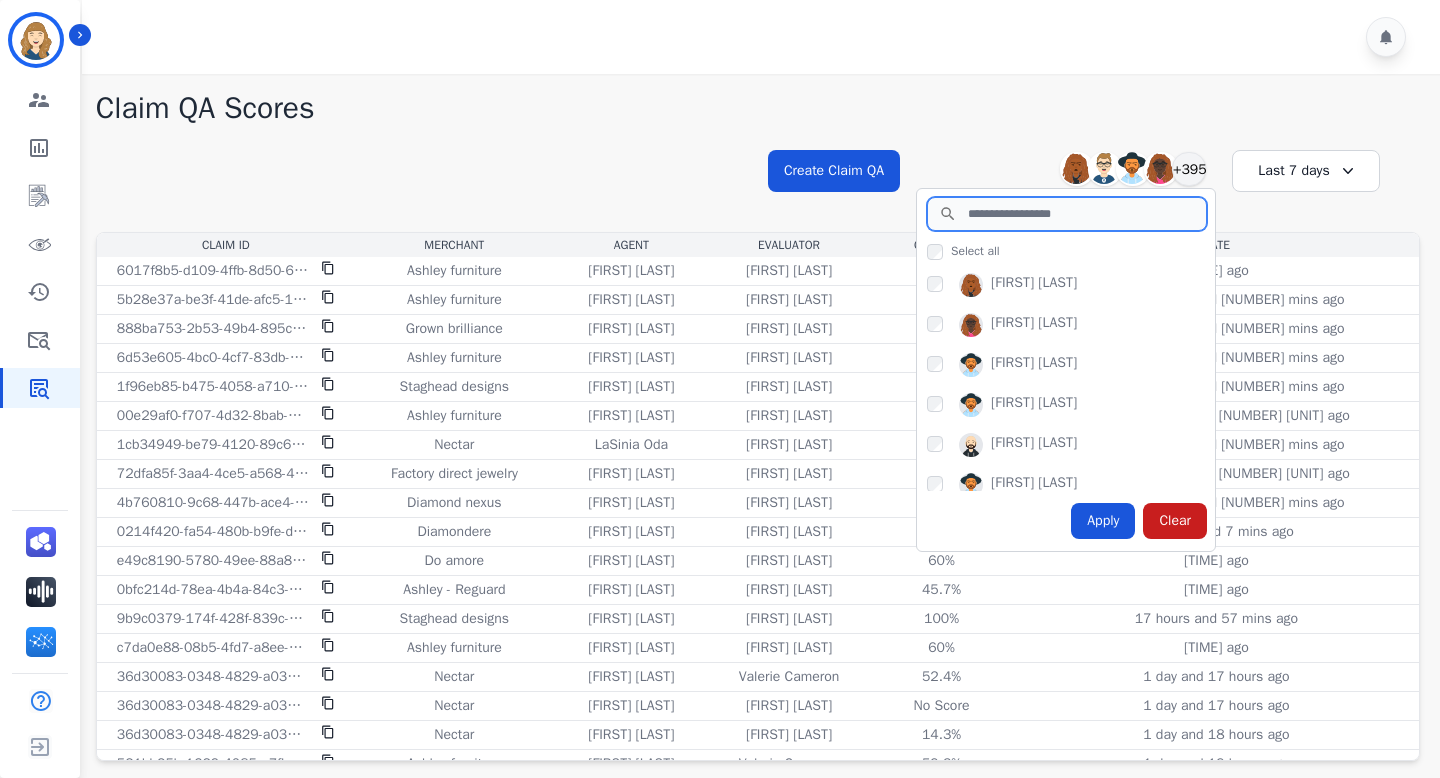 click at bounding box center (1067, 214) 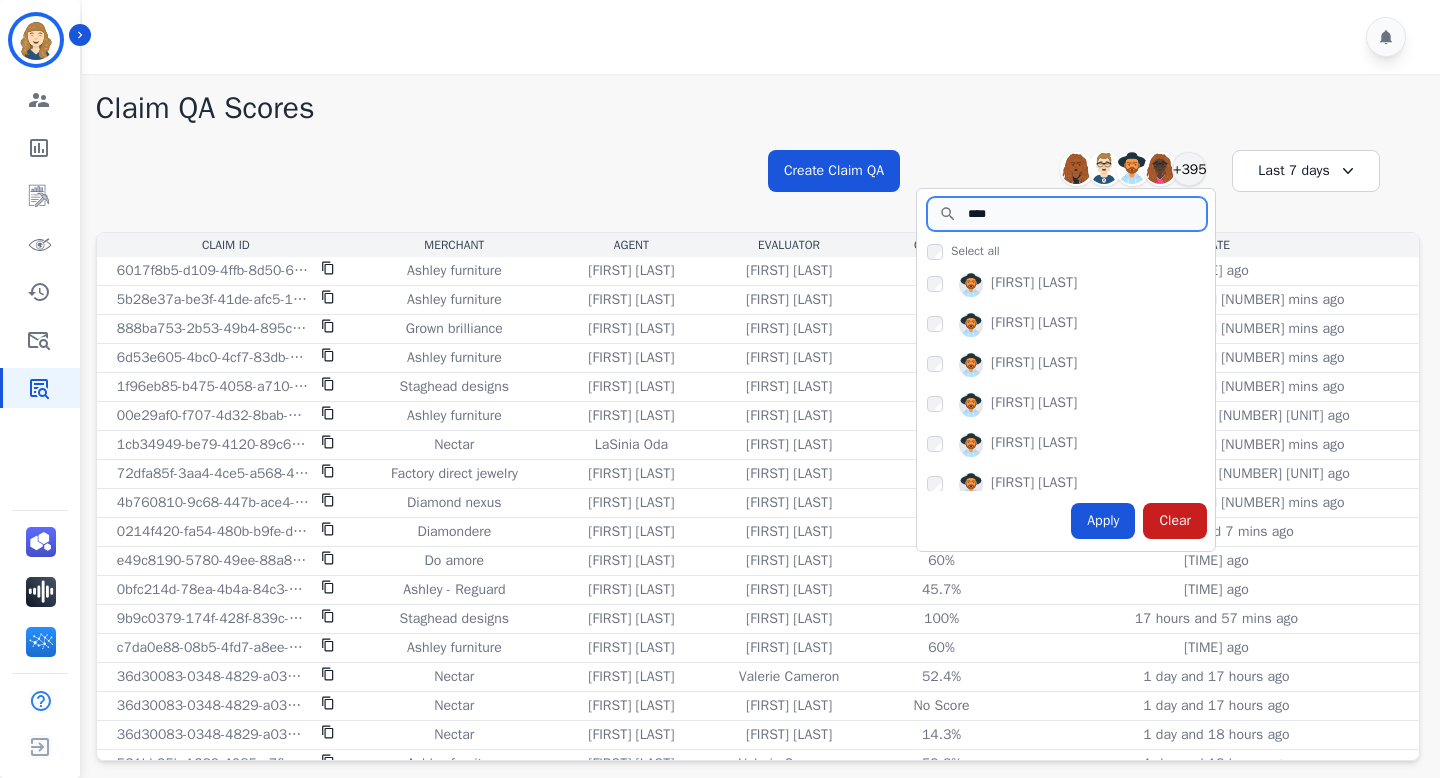 type on "****" 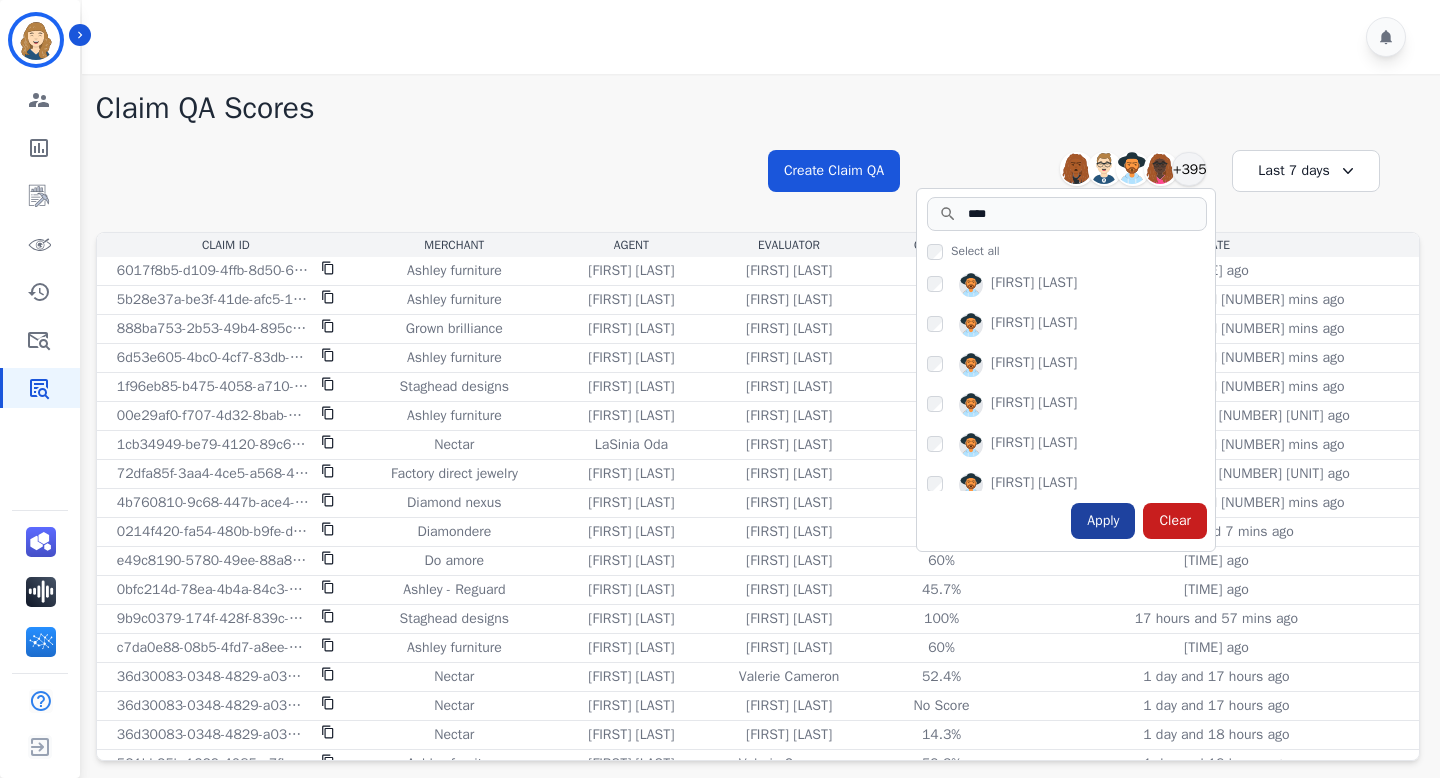 click on "Apply" at bounding box center [1103, 521] 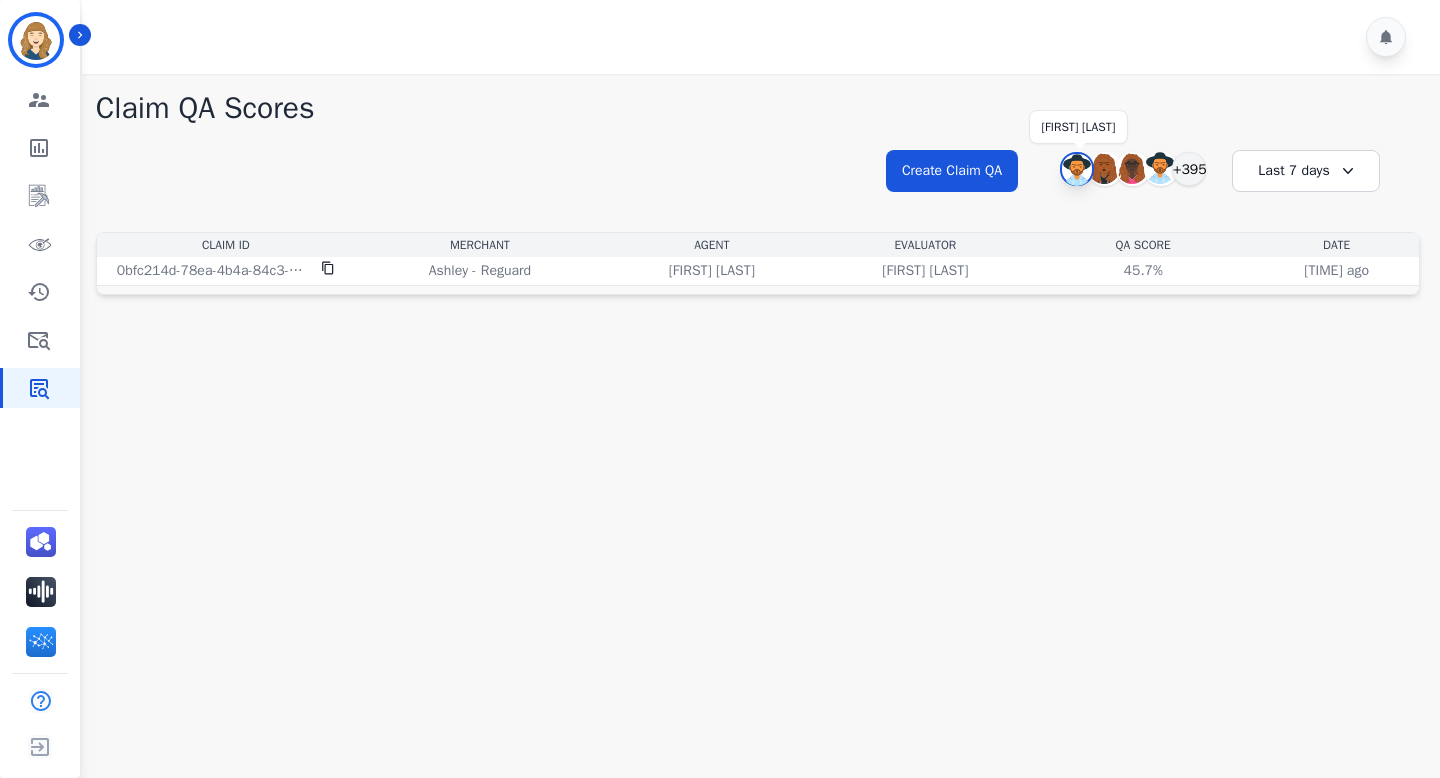 click at bounding box center (1077, 170) 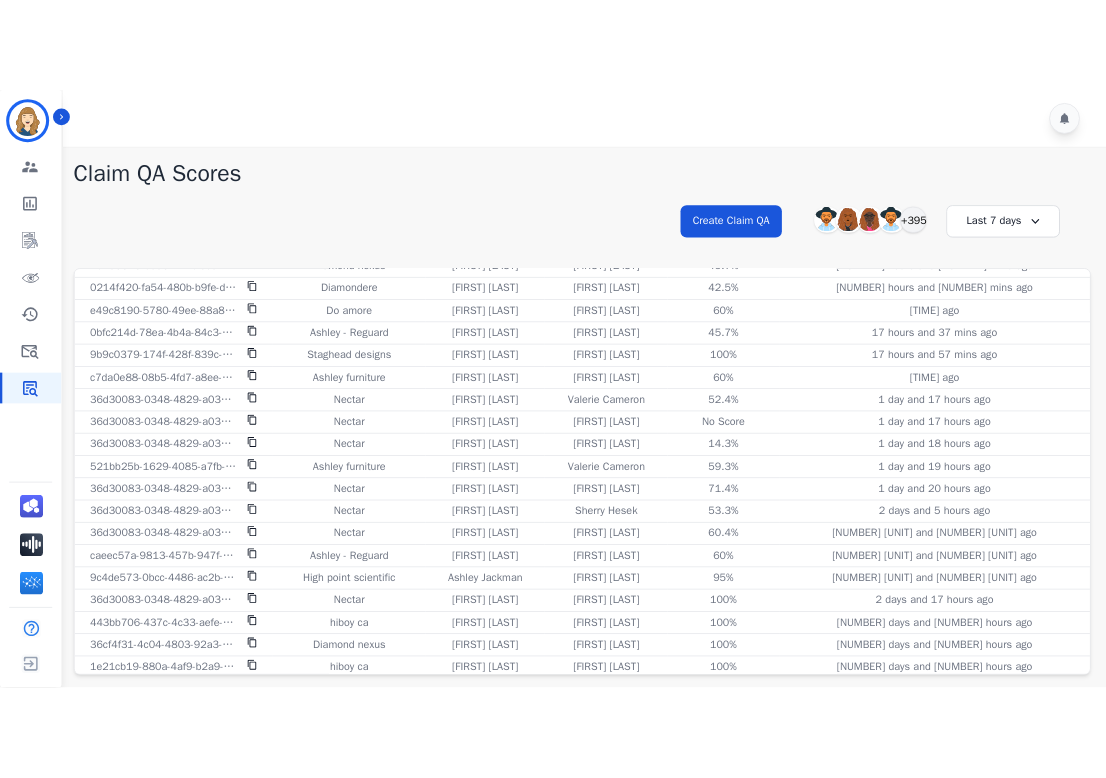 scroll, scrollTop: 0, scrollLeft: 0, axis: both 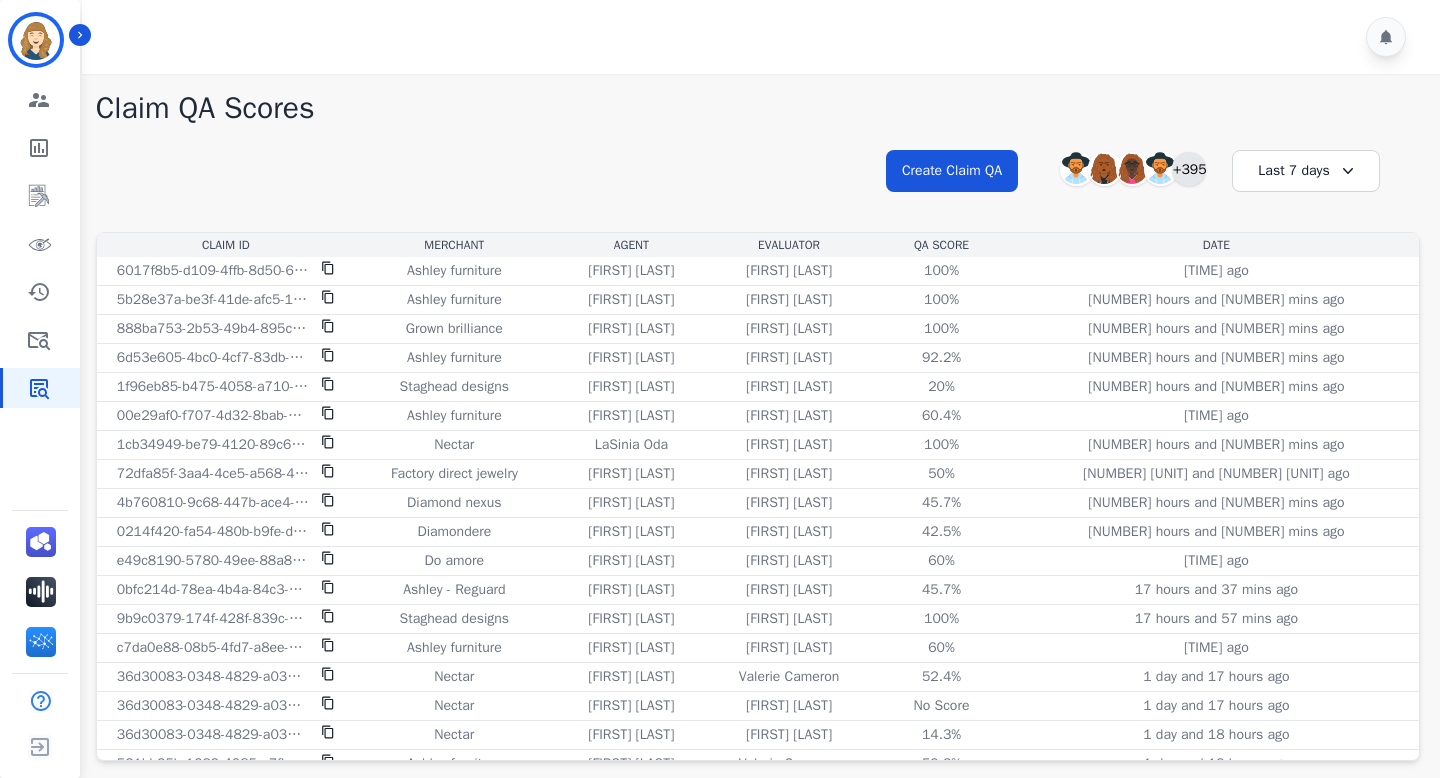click on "+395" at bounding box center [1189, 169] 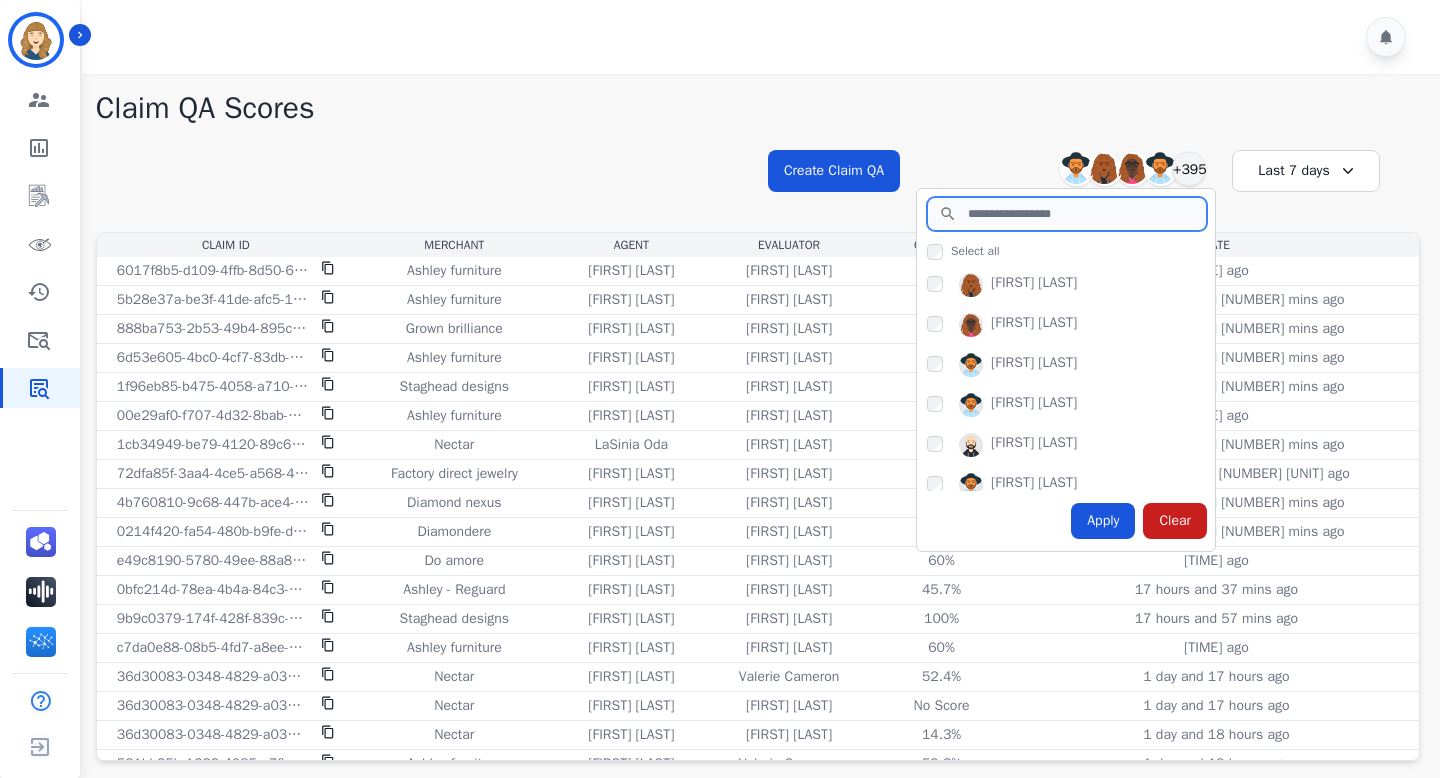 click at bounding box center [1067, 214] 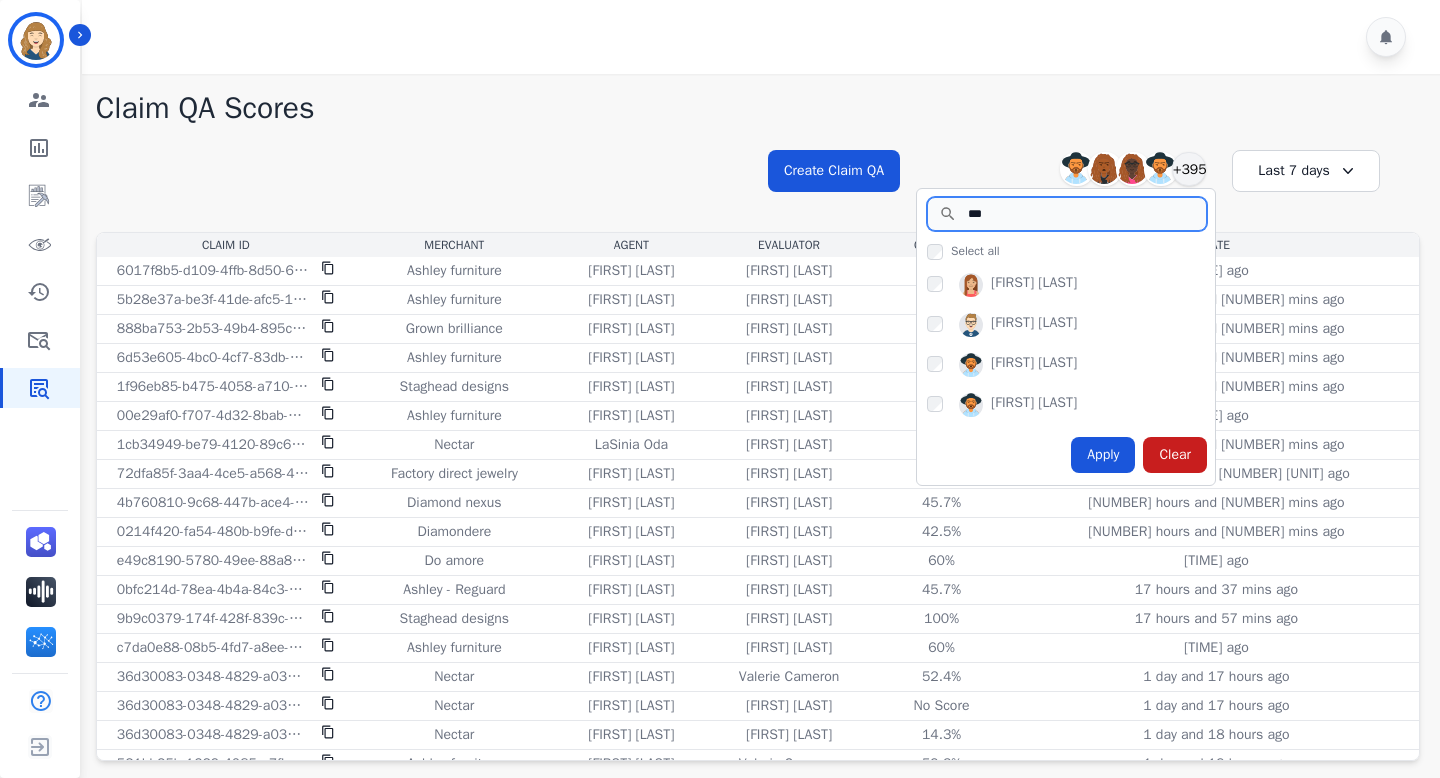 type on "***" 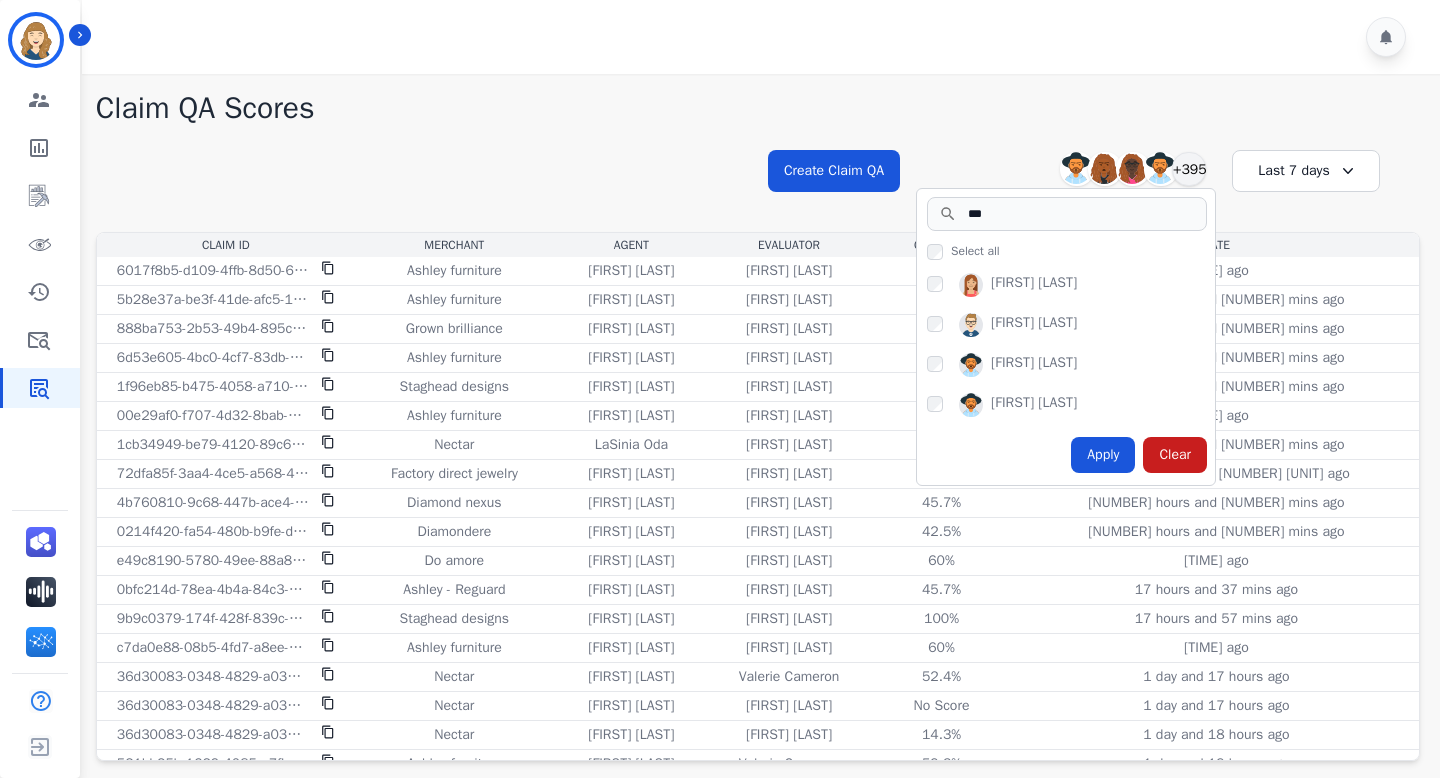 click on "[FIRST] [LAST]       [FIRST] [LAST]       [FIRST] [LAST]       [FIRST] [LAST]" at bounding box center (1066, 345) 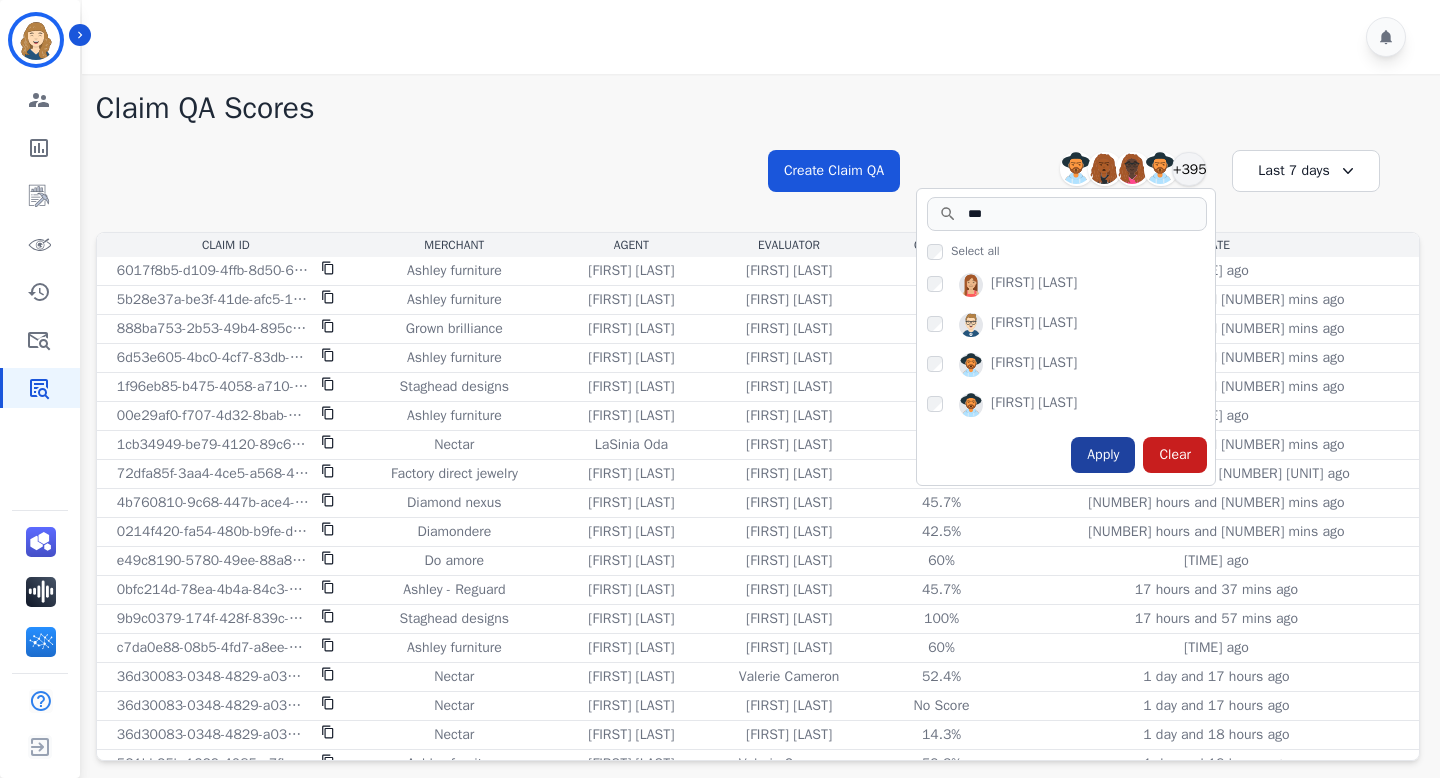 click on "Apply" at bounding box center [1103, 455] 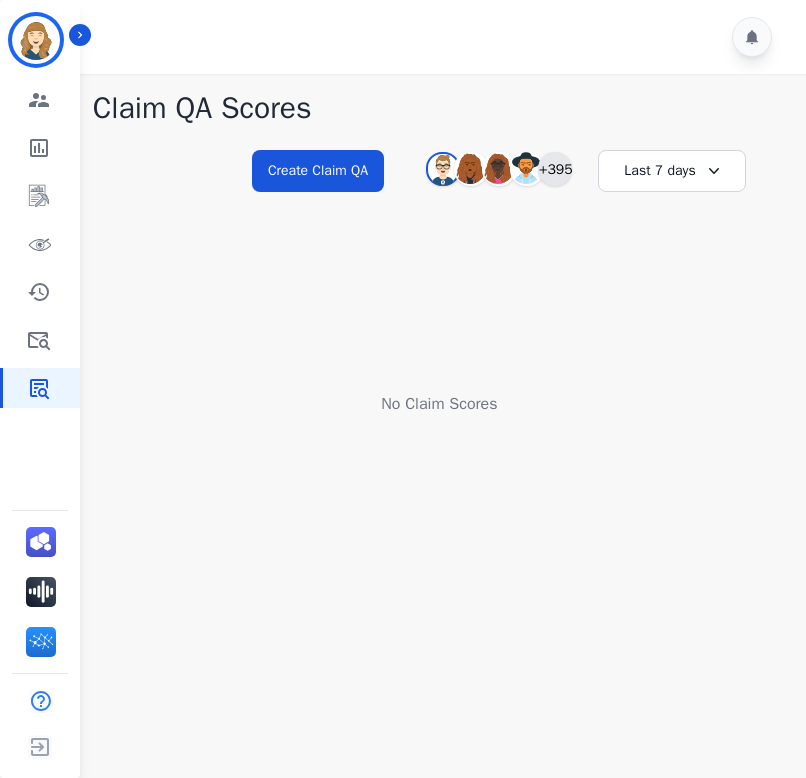 click on "+395" at bounding box center [555, 169] 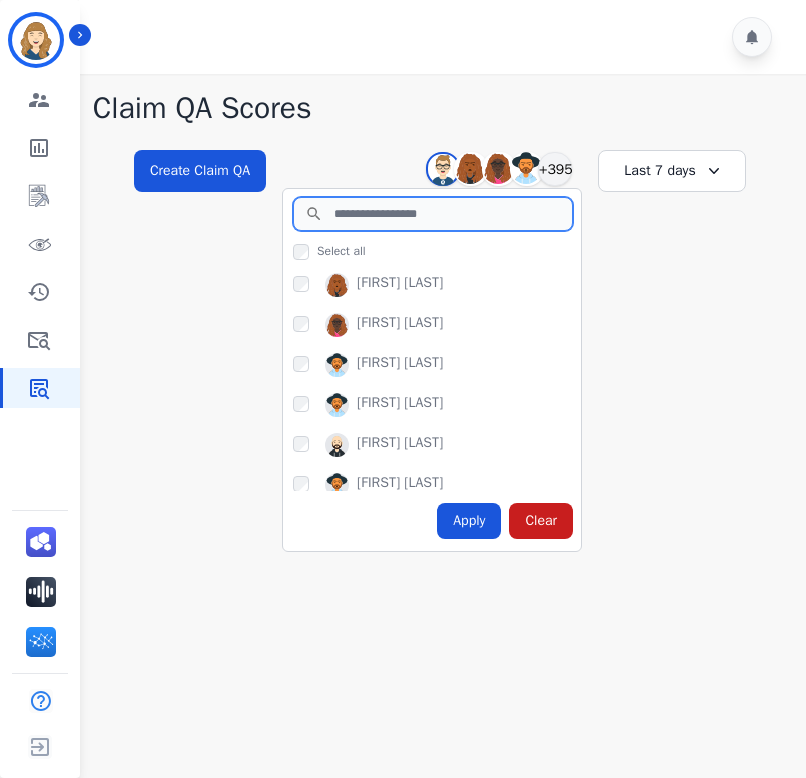 click at bounding box center [433, 214] 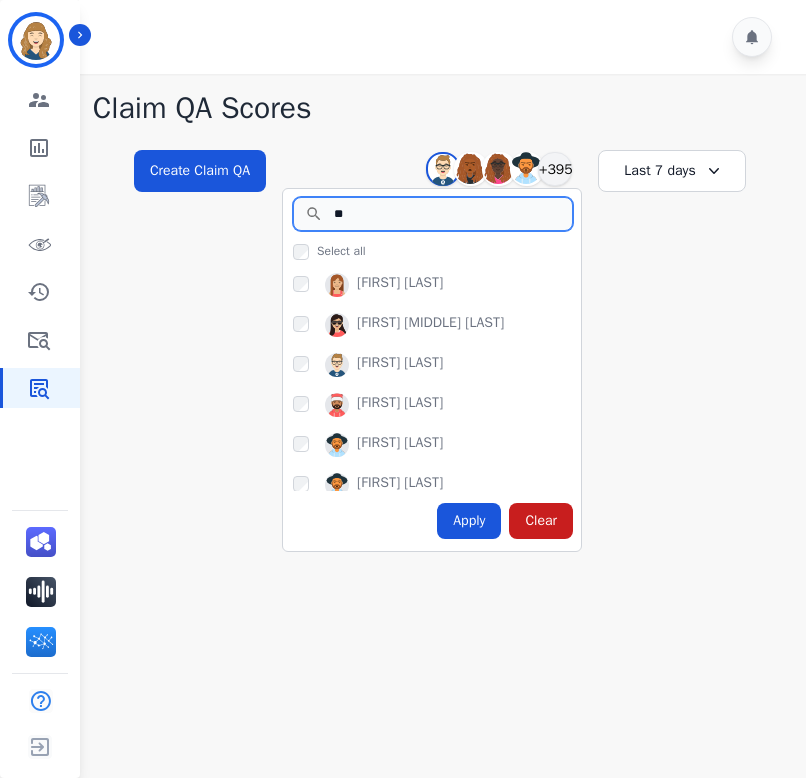 type on "**" 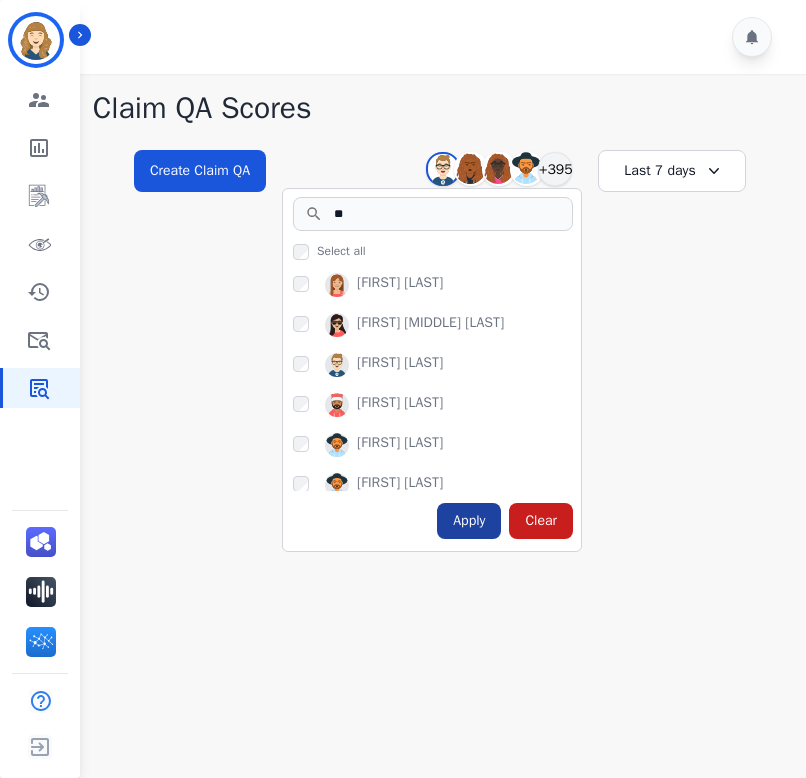 click on "Apply" at bounding box center [469, 521] 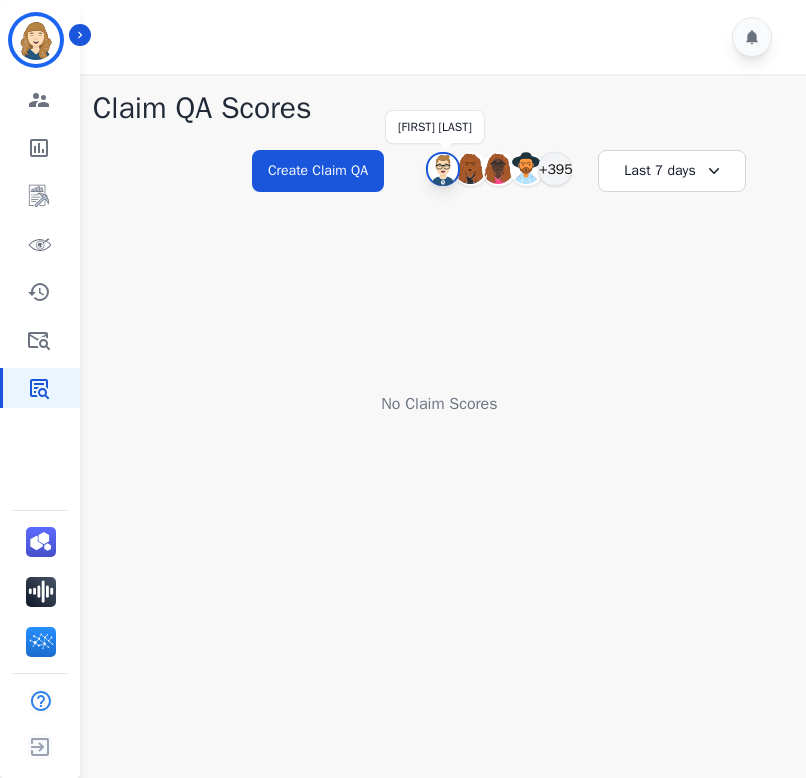 click at bounding box center [443, 170] 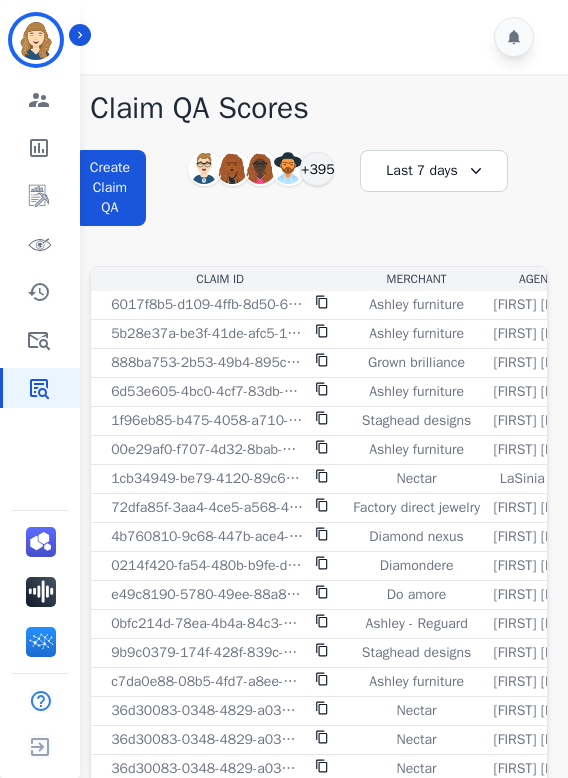 click on "Last 7 days" at bounding box center (434, 171) 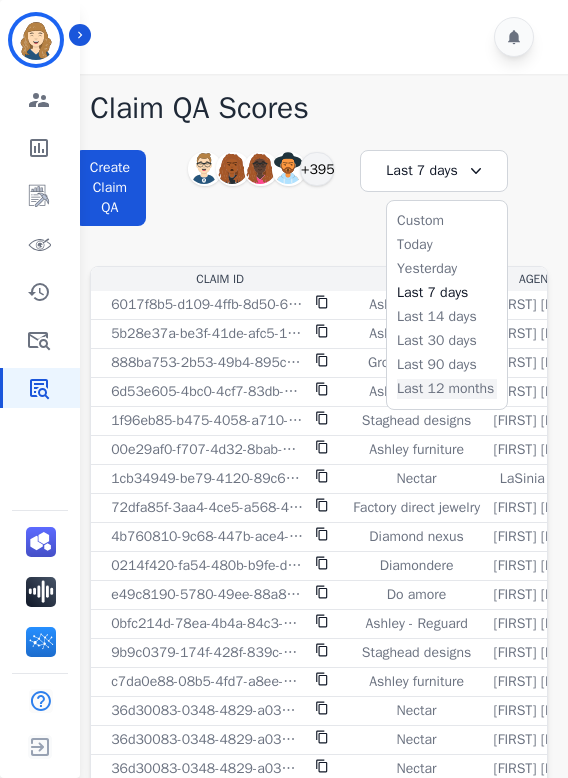 click on "Last 12 months" at bounding box center (447, 389) 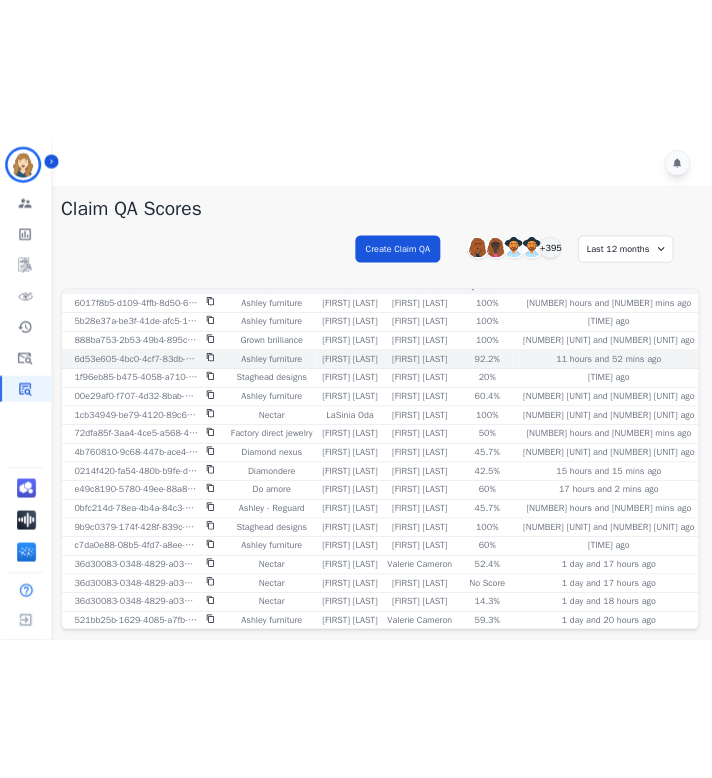 scroll, scrollTop: 21, scrollLeft: 0, axis: vertical 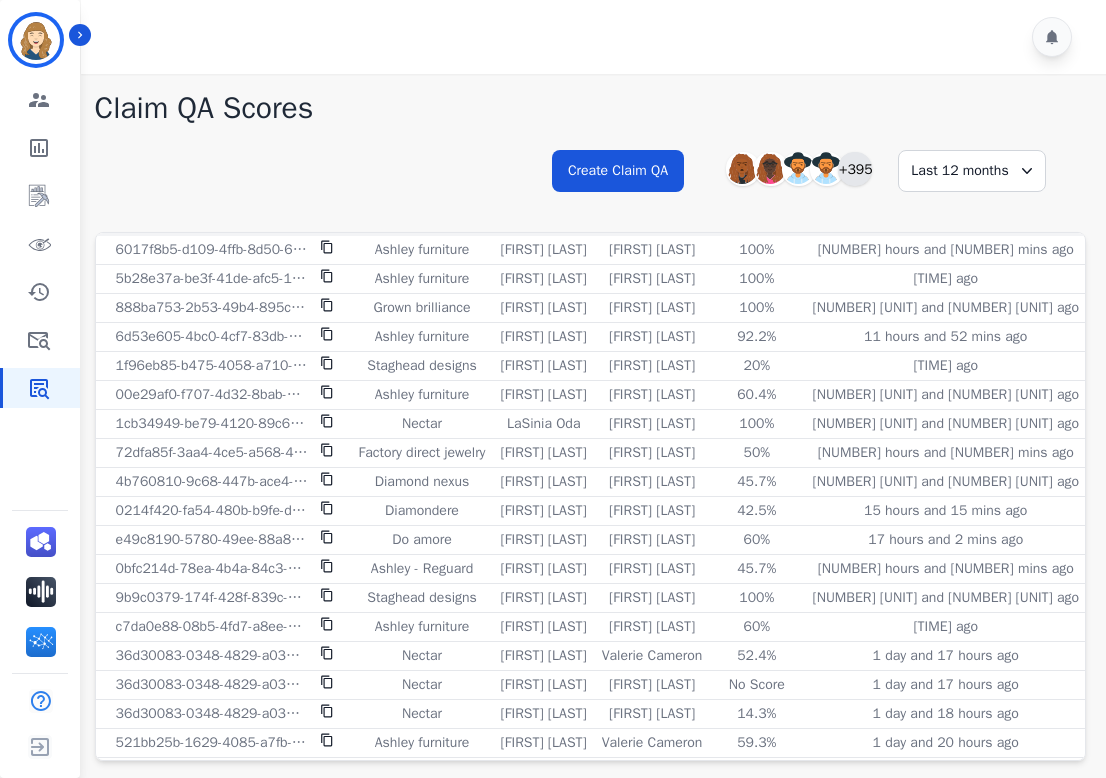 click on "+395" at bounding box center (855, 169) 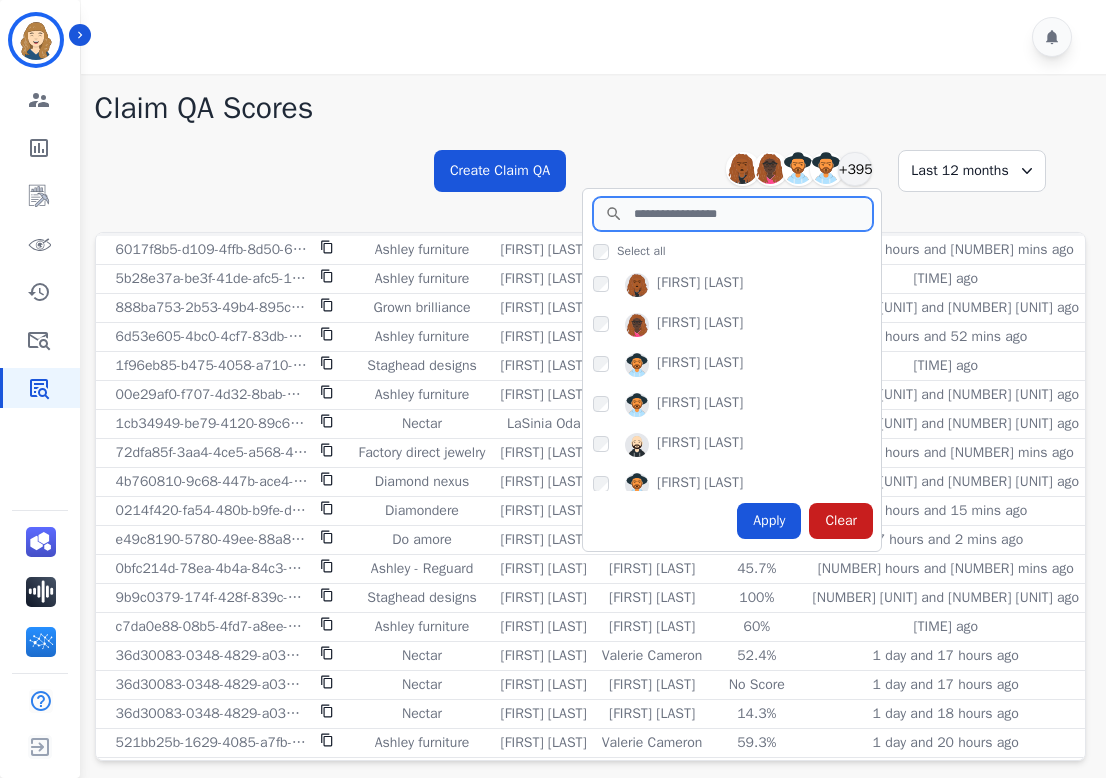 click at bounding box center (733, 214) 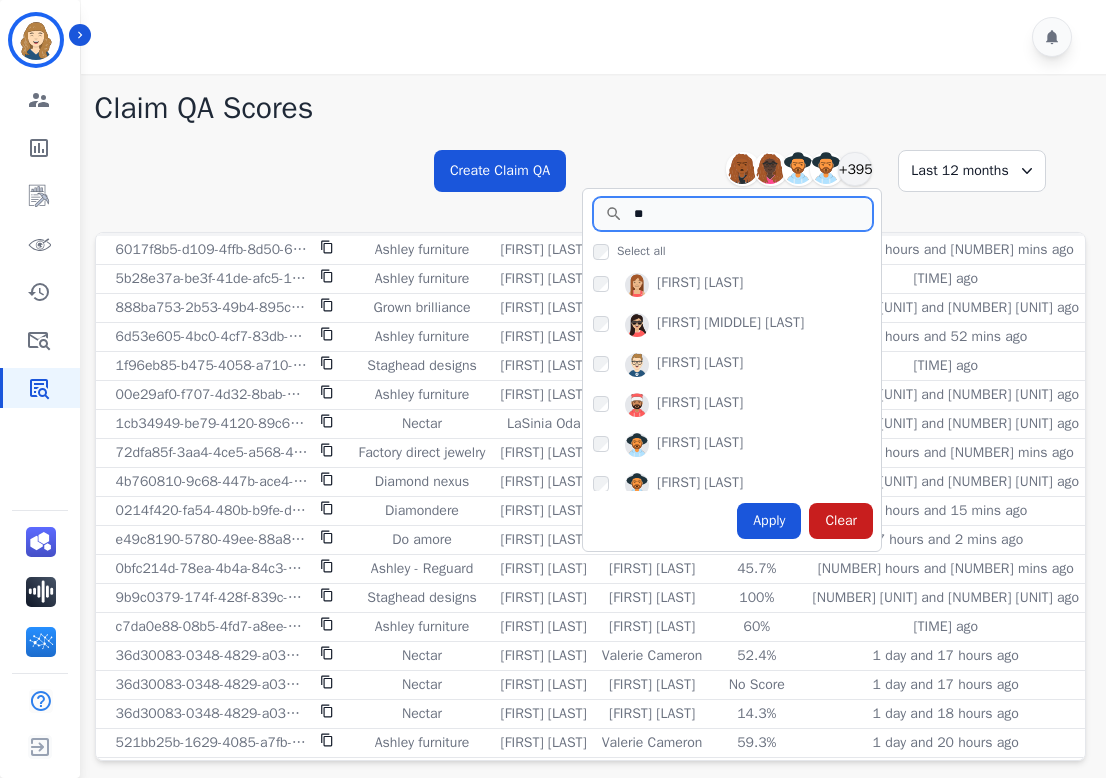 type on "**" 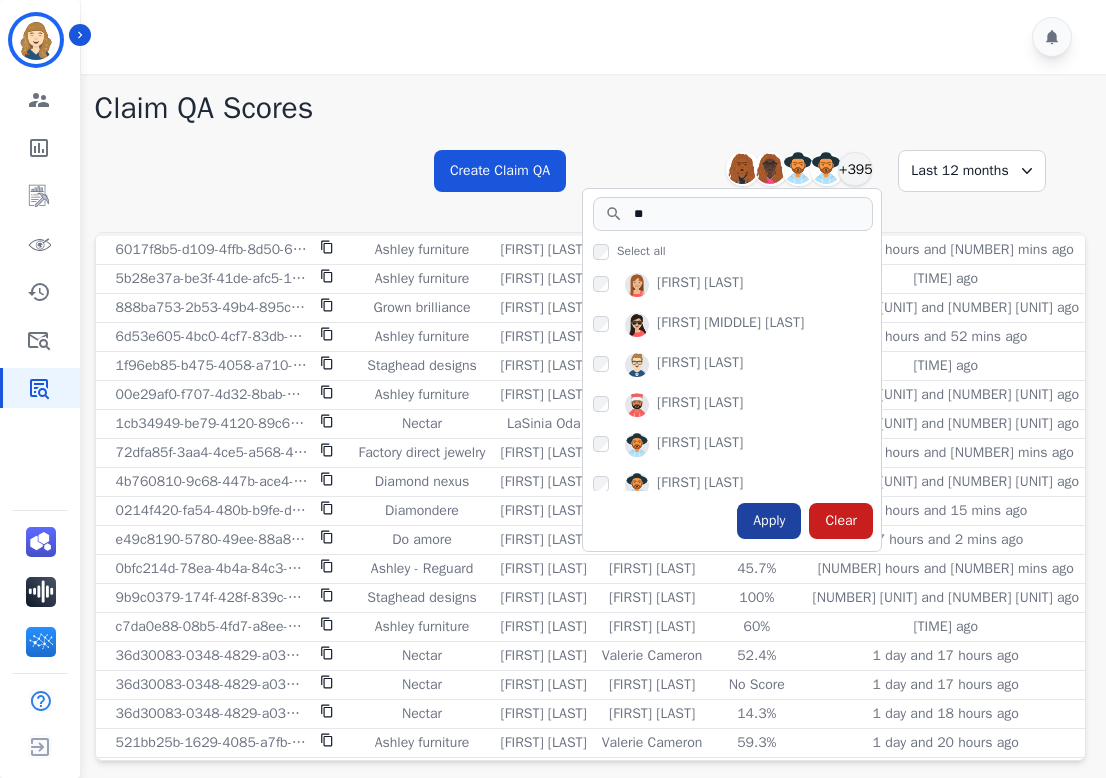 click on "Apply" at bounding box center (769, 521) 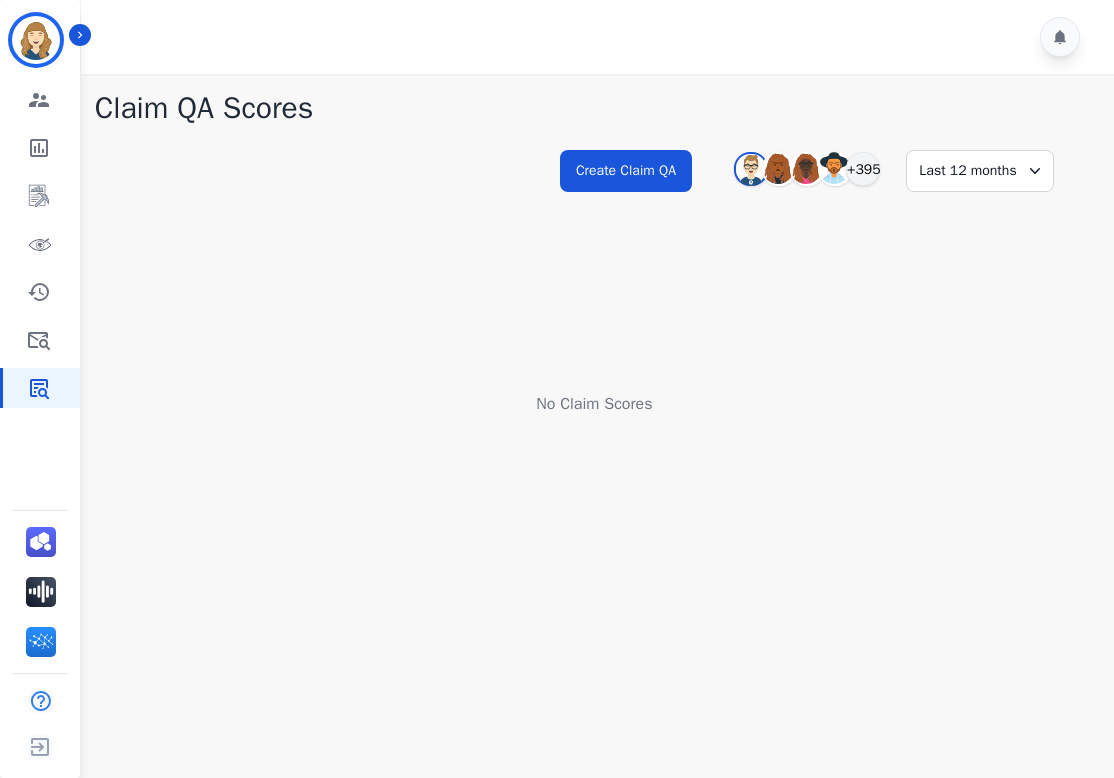 click on "Last 12 months" at bounding box center [980, 171] 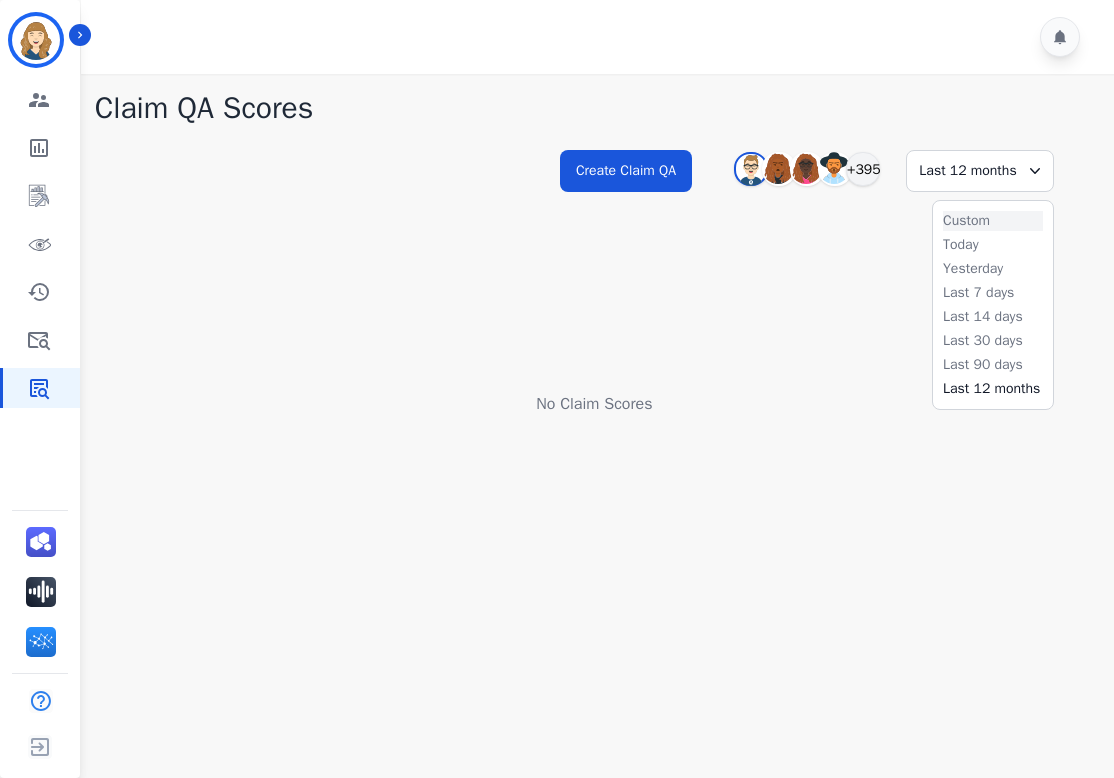 click on "Custom" at bounding box center [993, 221] 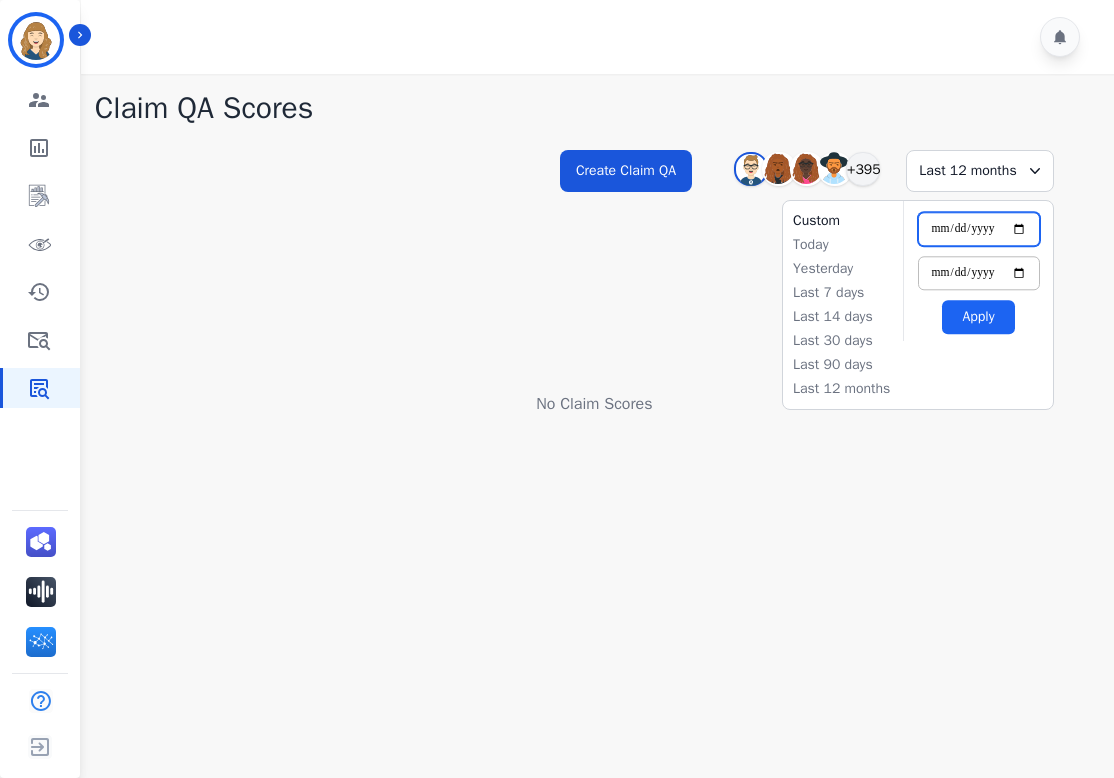 click on "**********" at bounding box center [979, 229] 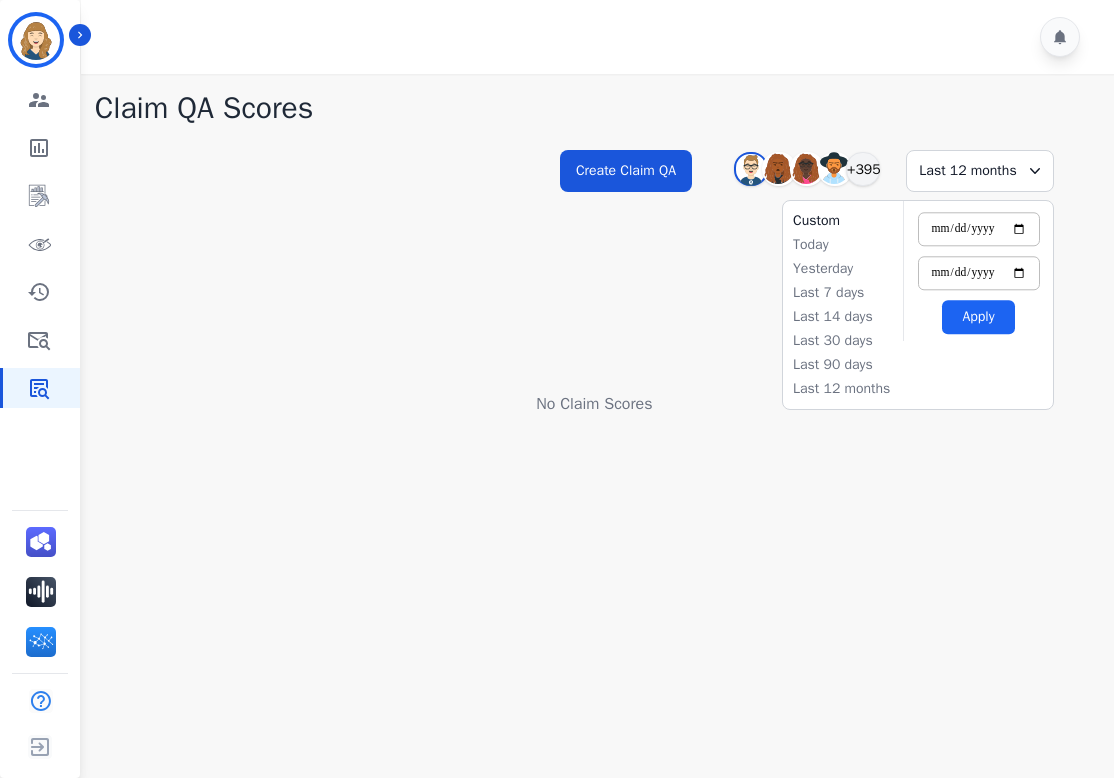 click on "Apply" at bounding box center [978, 317] 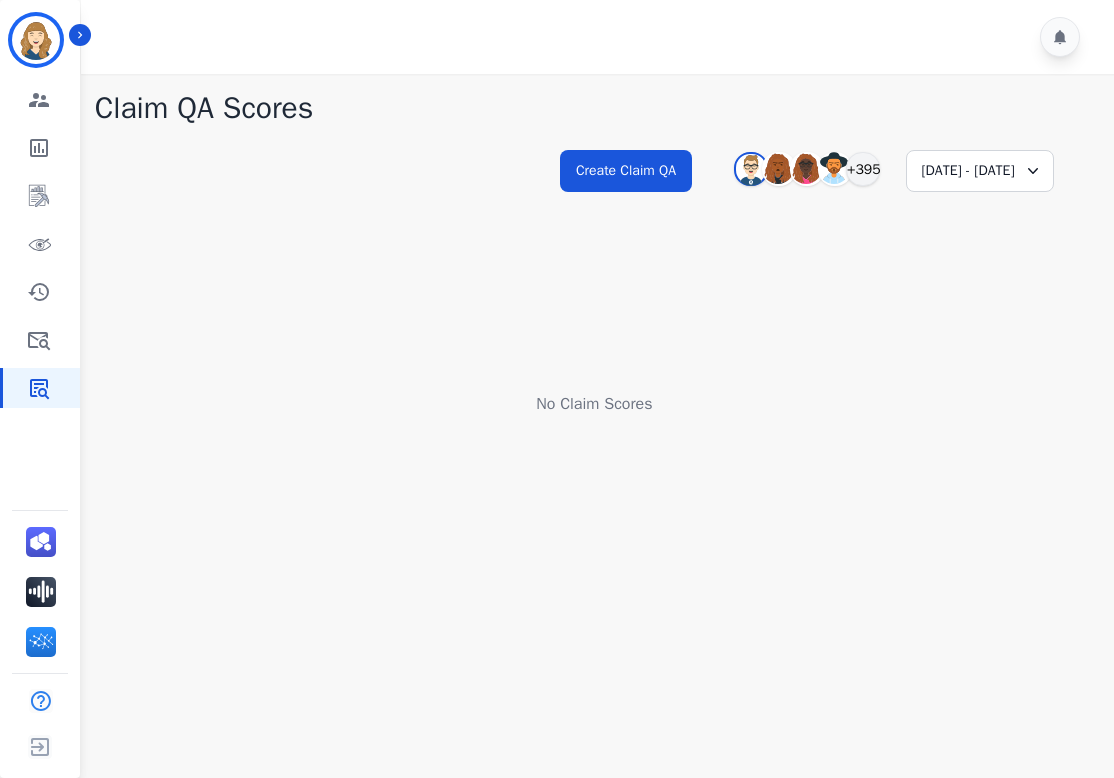 click on "[DATE] - [DATE]" at bounding box center [980, 171] 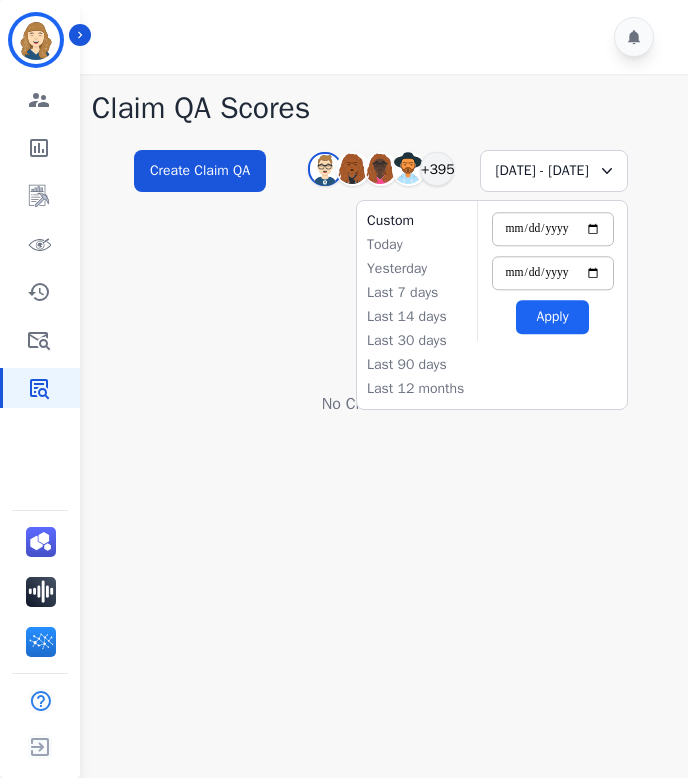 click on "Claim QA Scores" at bounding box center (380, 108) 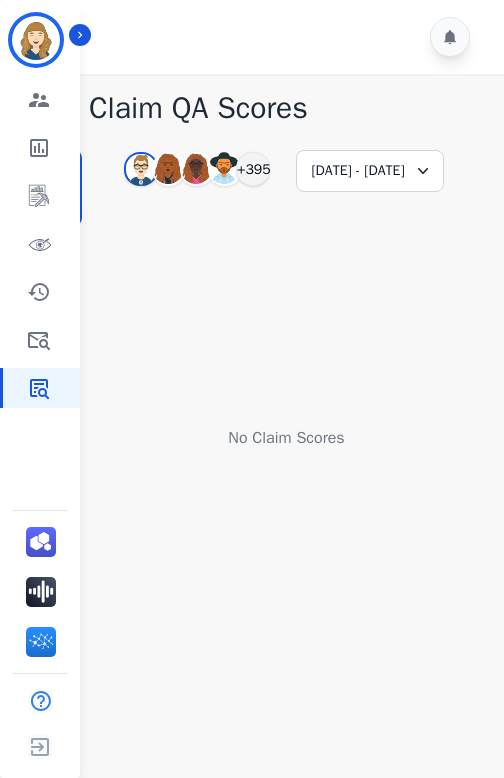 click on "[DATE] - [DATE]" at bounding box center [370, 171] 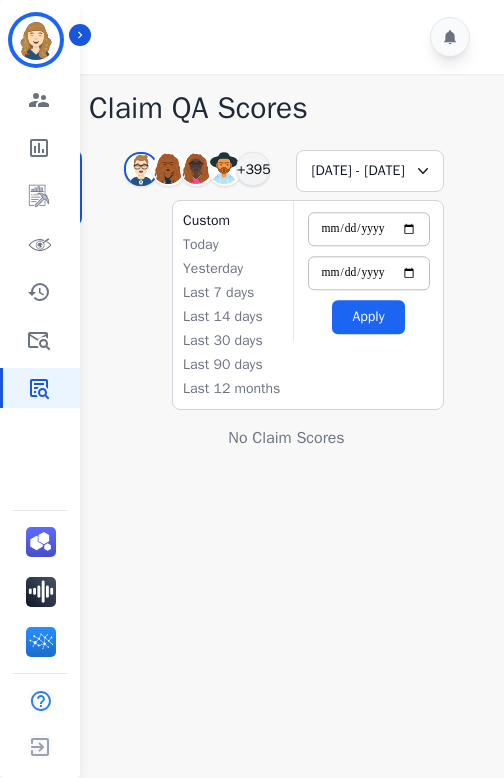 click on "**********" at bounding box center (286, 206) 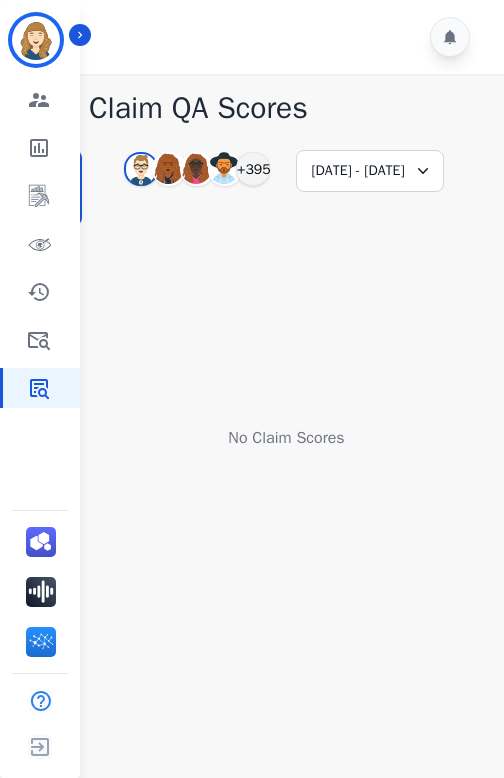 click 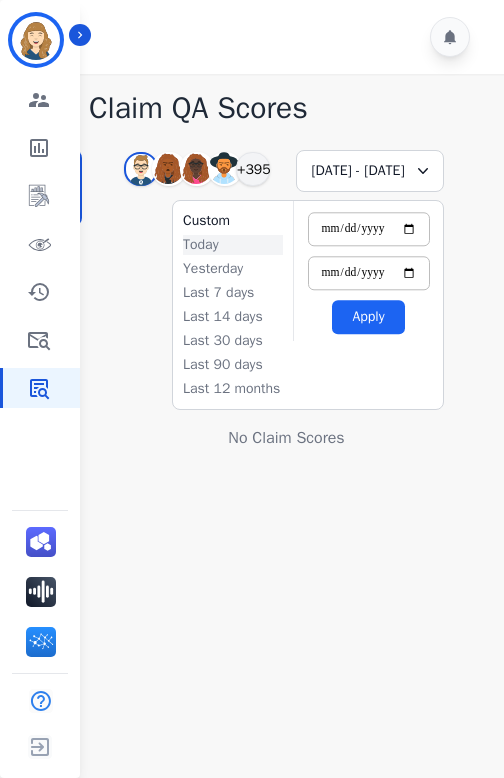 click on "Today" at bounding box center (233, 245) 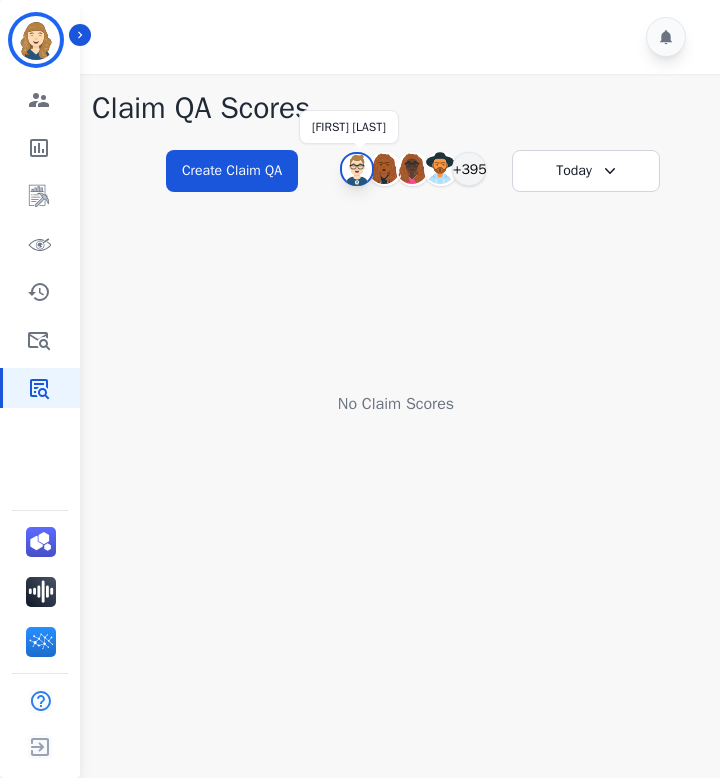 click at bounding box center (357, 170) 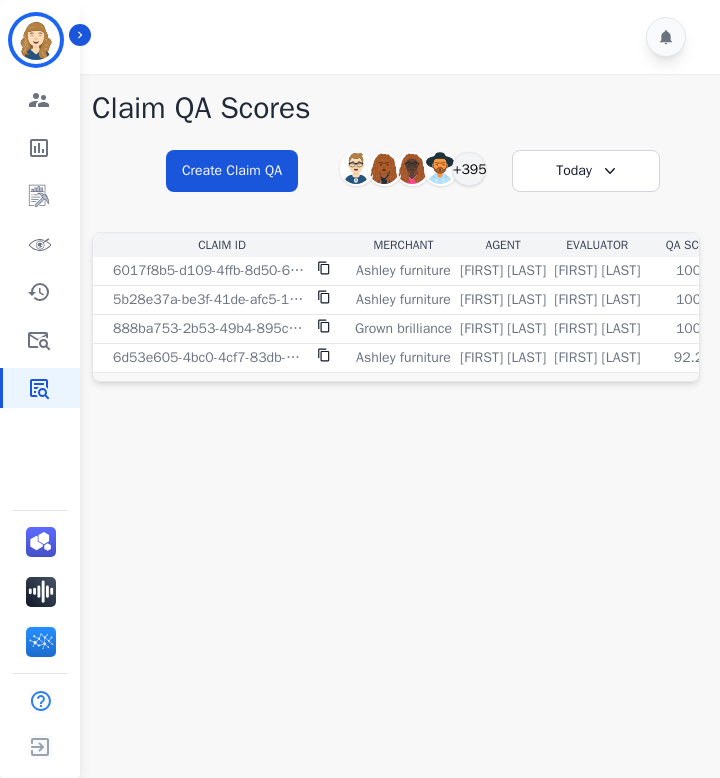 click on "Today" at bounding box center [586, 171] 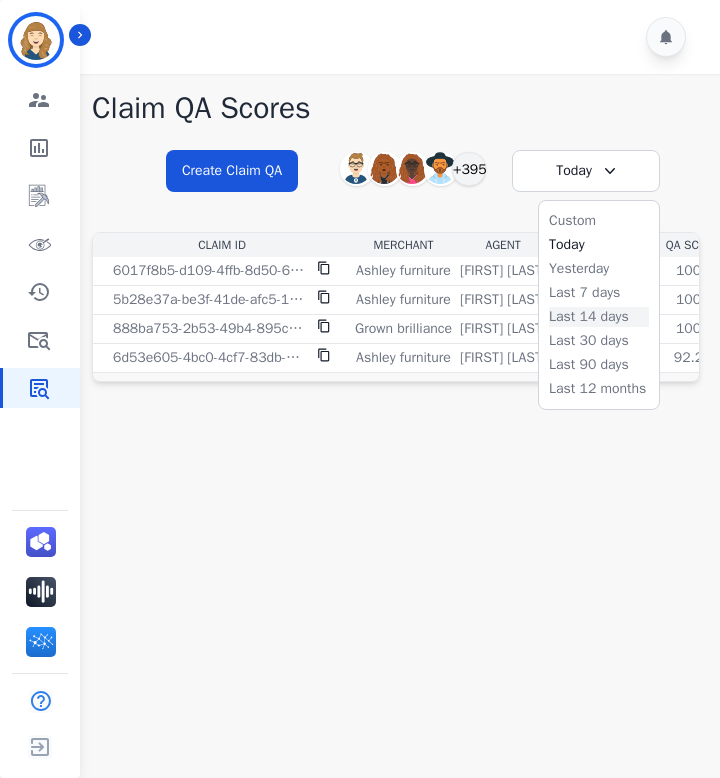 click on "Last 14 days" at bounding box center (599, 317) 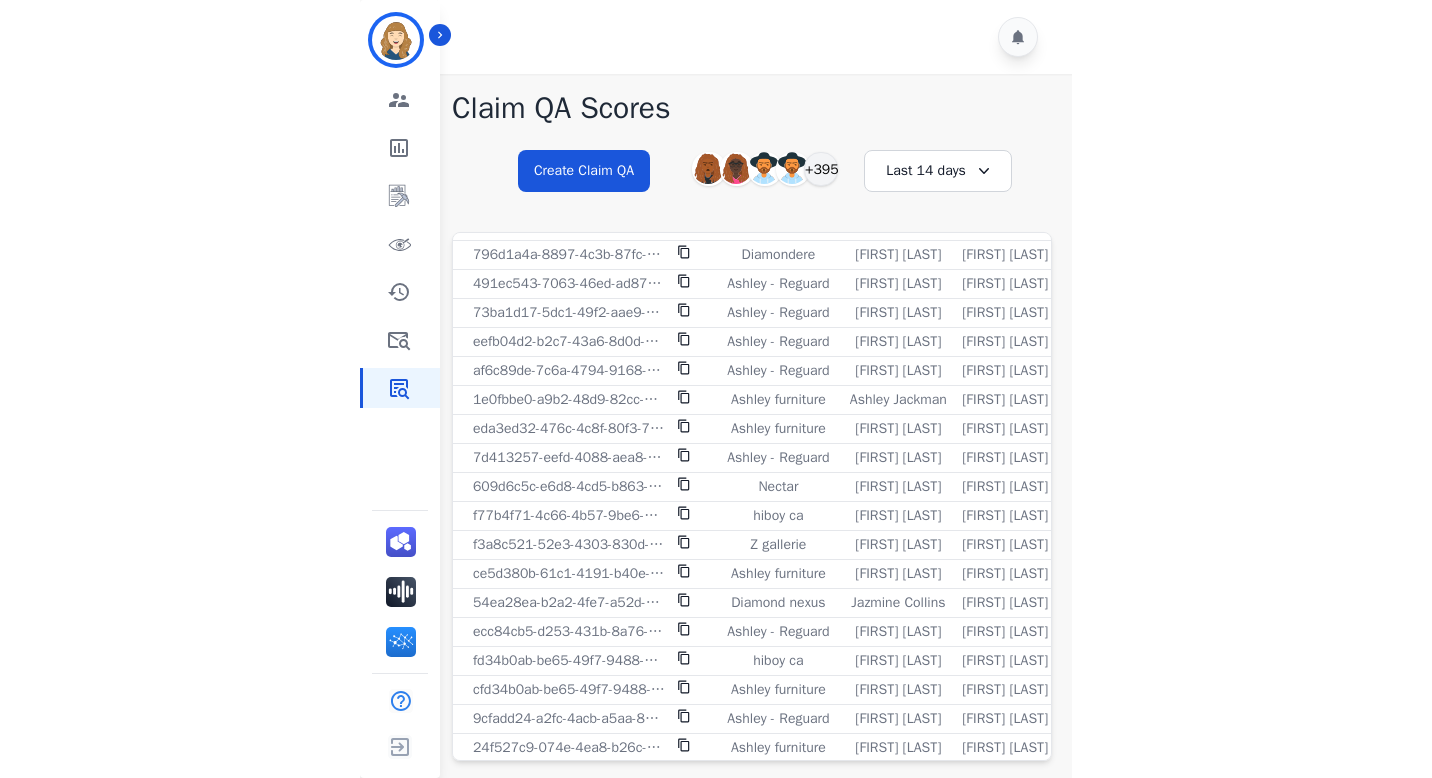 scroll, scrollTop: 0, scrollLeft: 0, axis: both 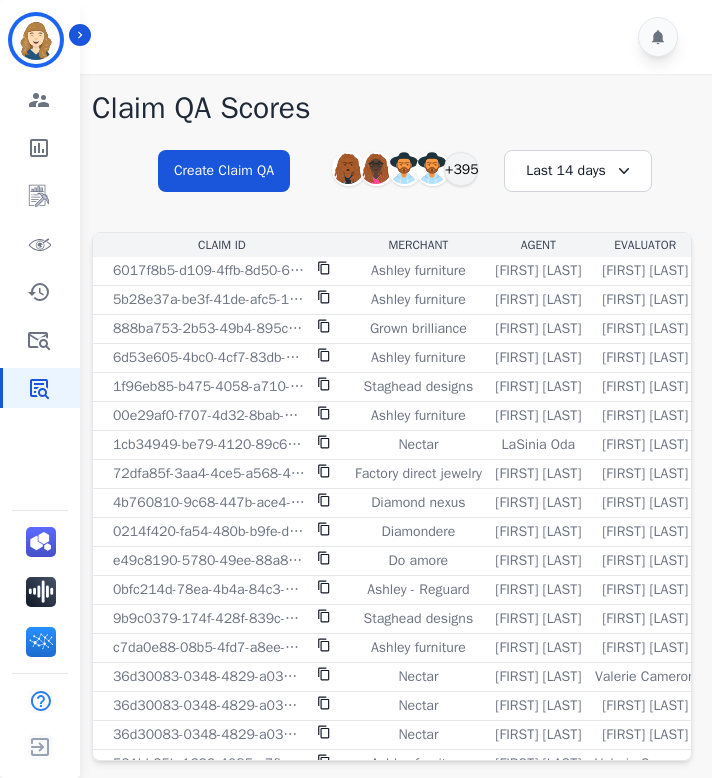 click on "**********" at bounding box center [392, 189] 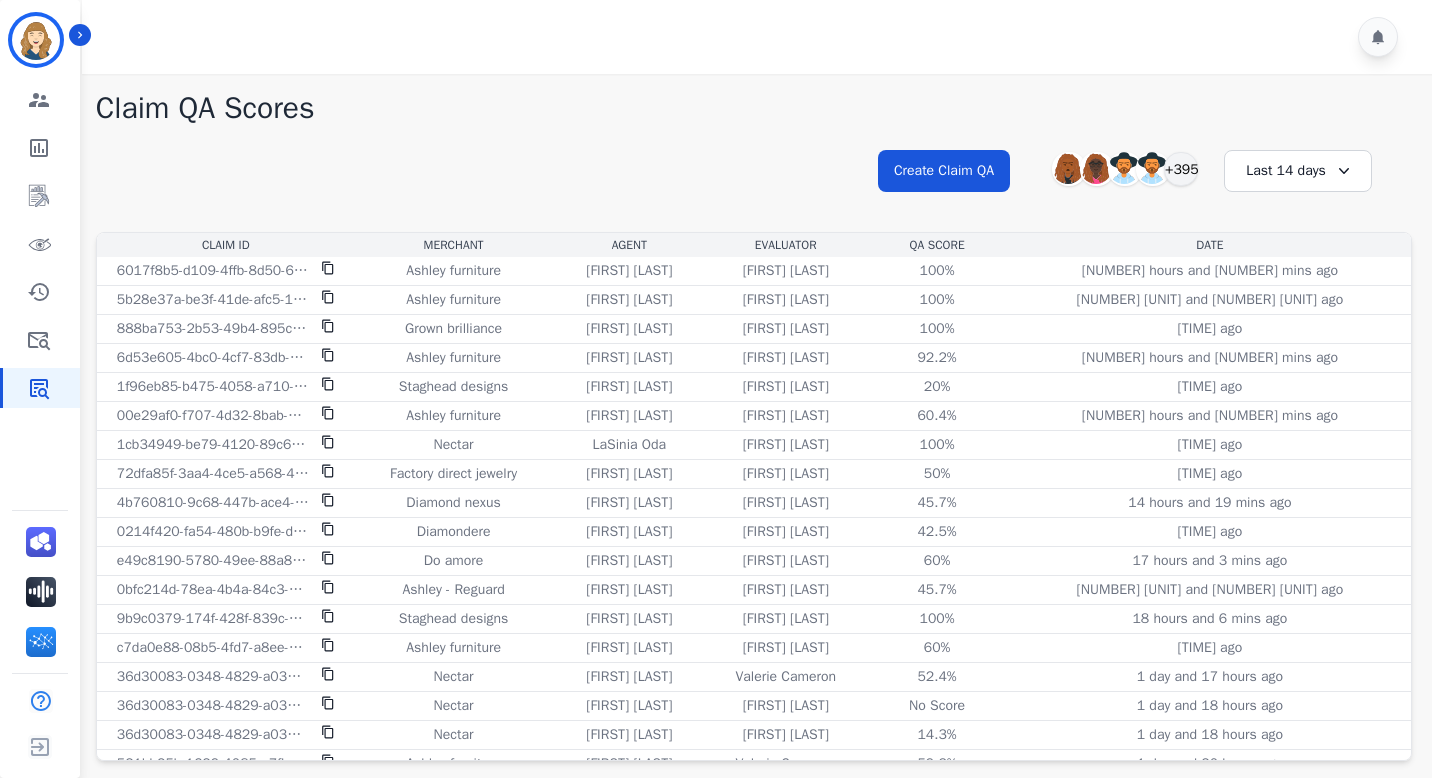 click on "**********" at bounding box center (754, 189) 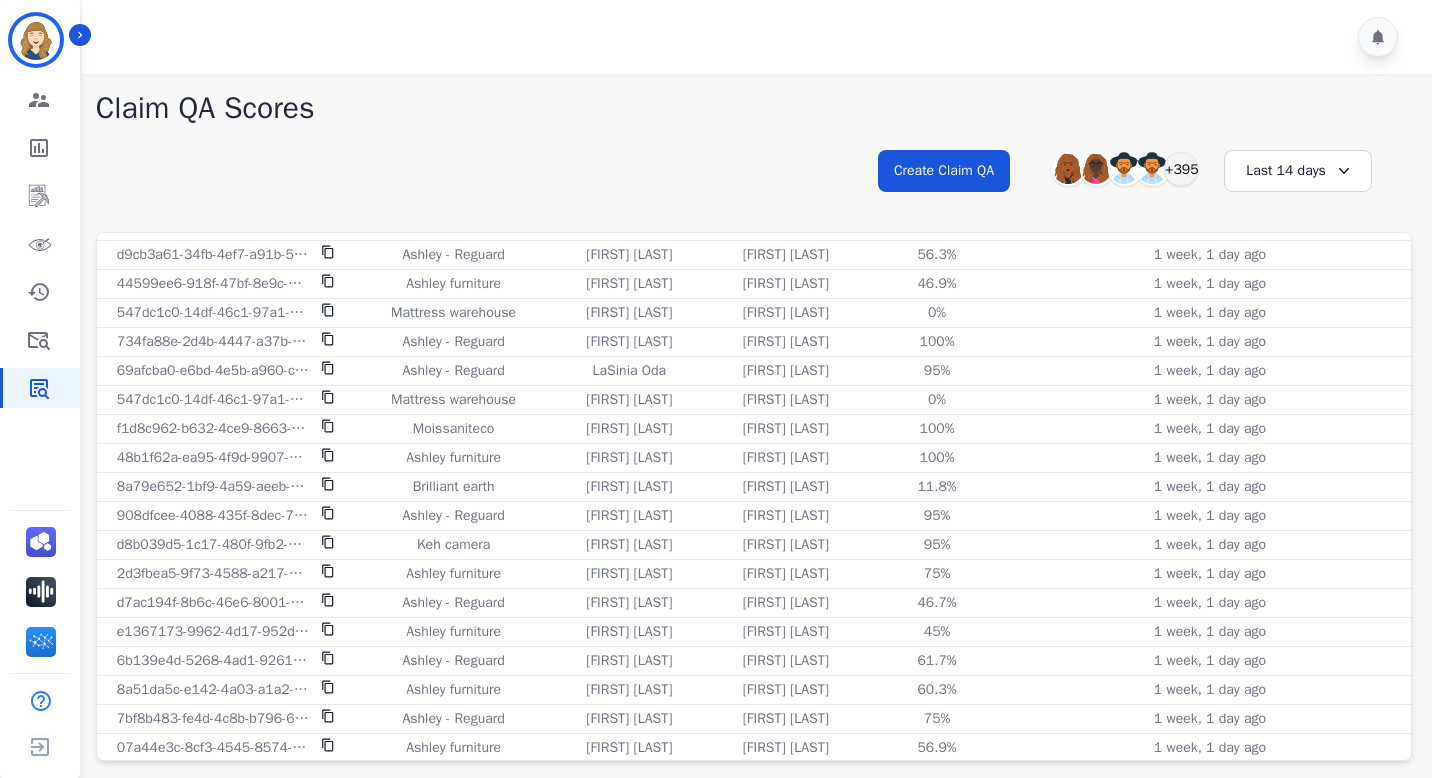 scroll, scrollTop: 2405, scrollLeft: 0, axis: vertical 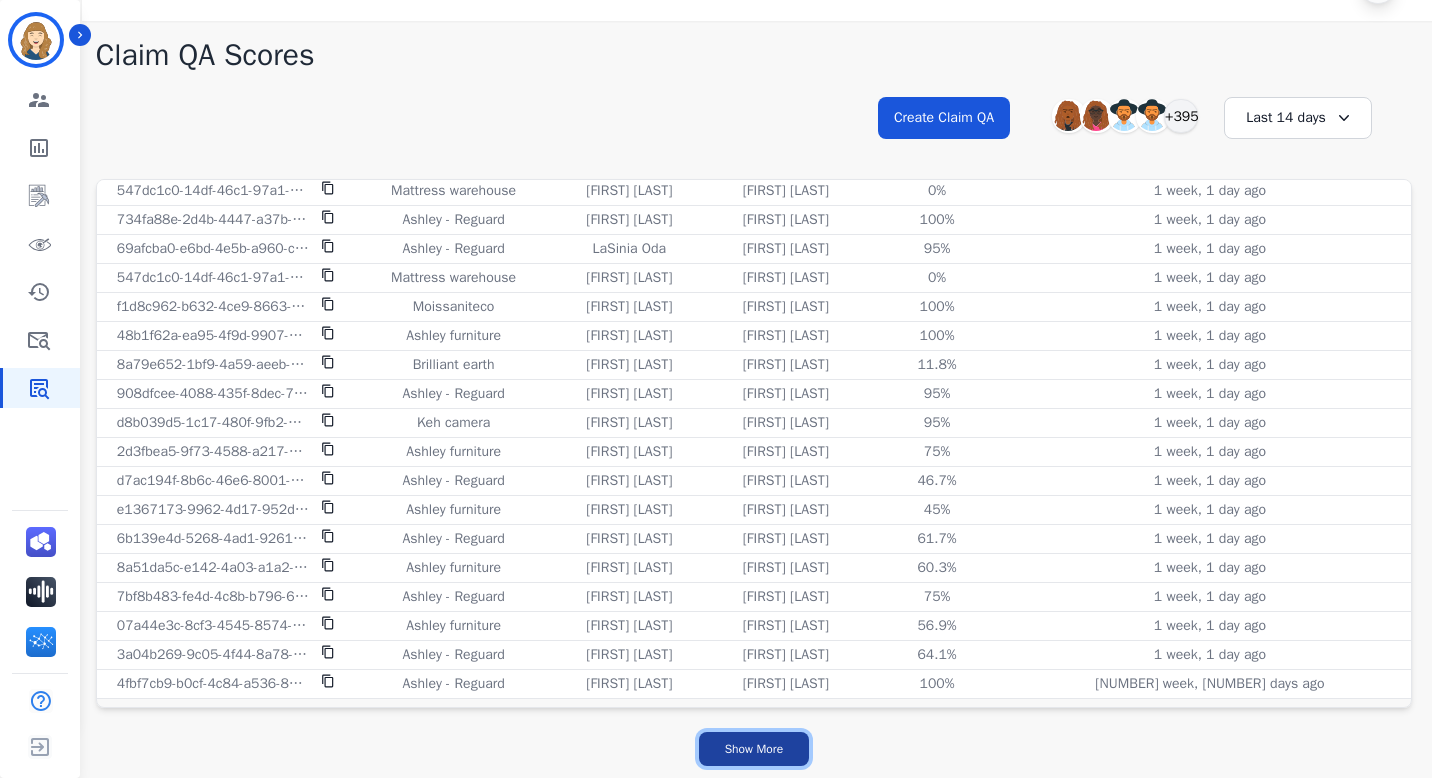 click on "Show More" at bounding box center (754, 749) 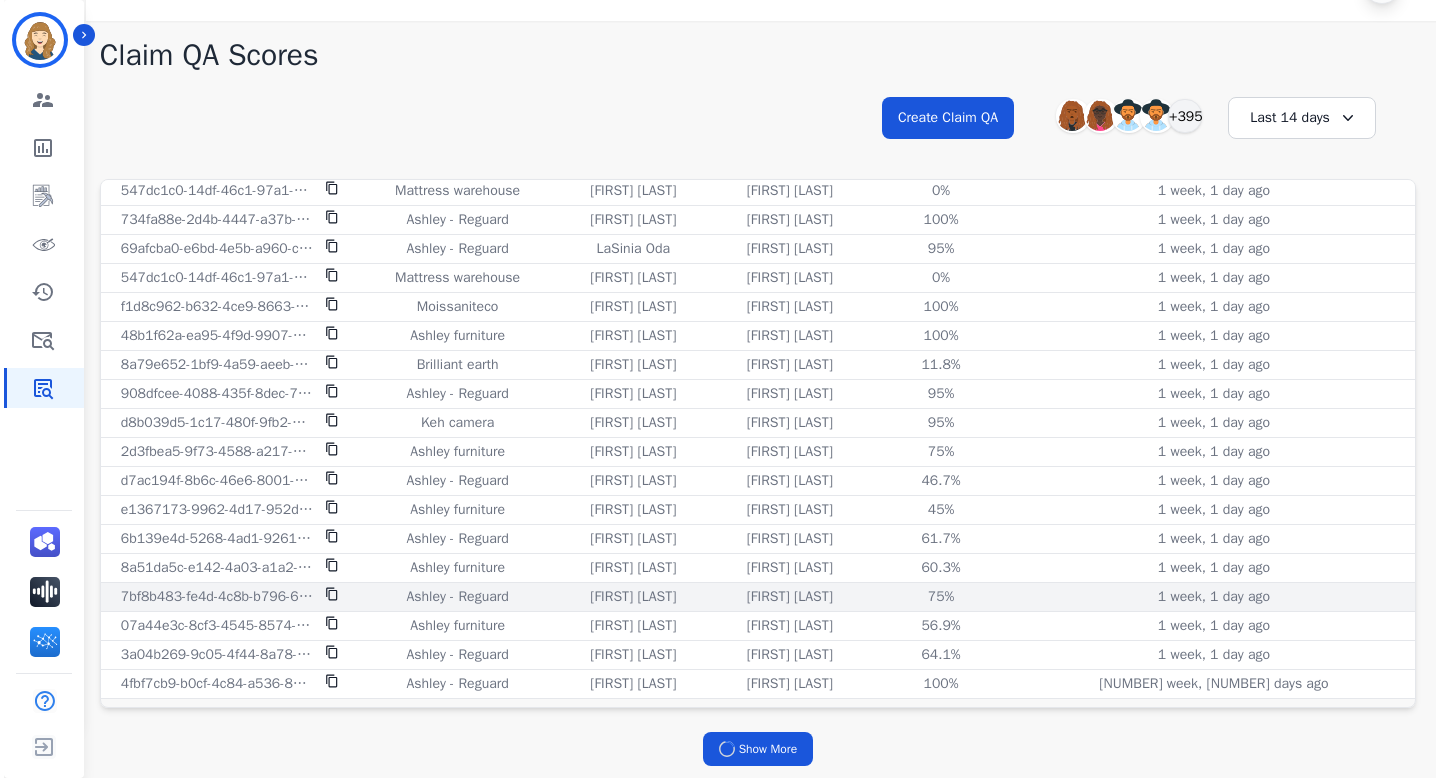scroll, scrollTop: 0, scrollLeft: 0, axis: both 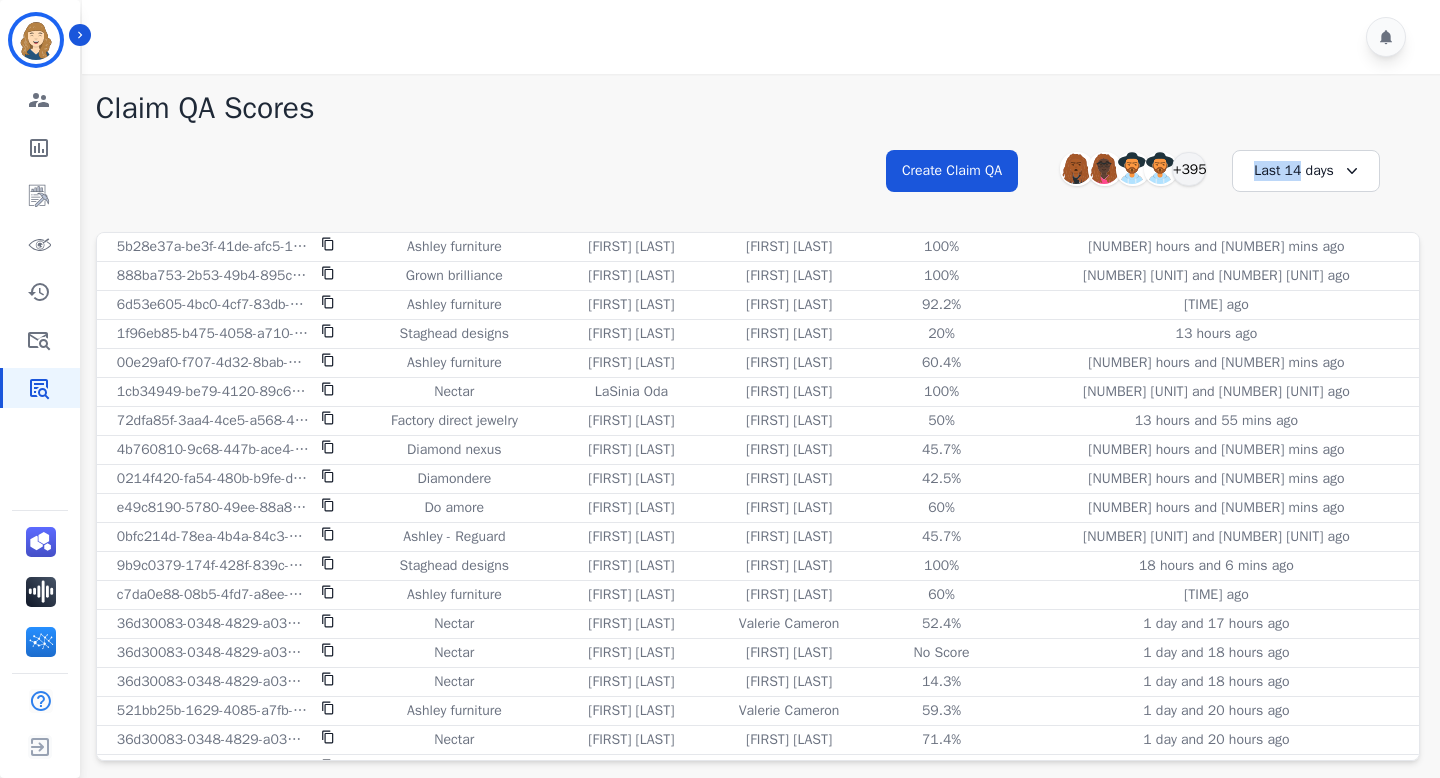 click on "Last 14 days" at bounding box center [1306, 171] 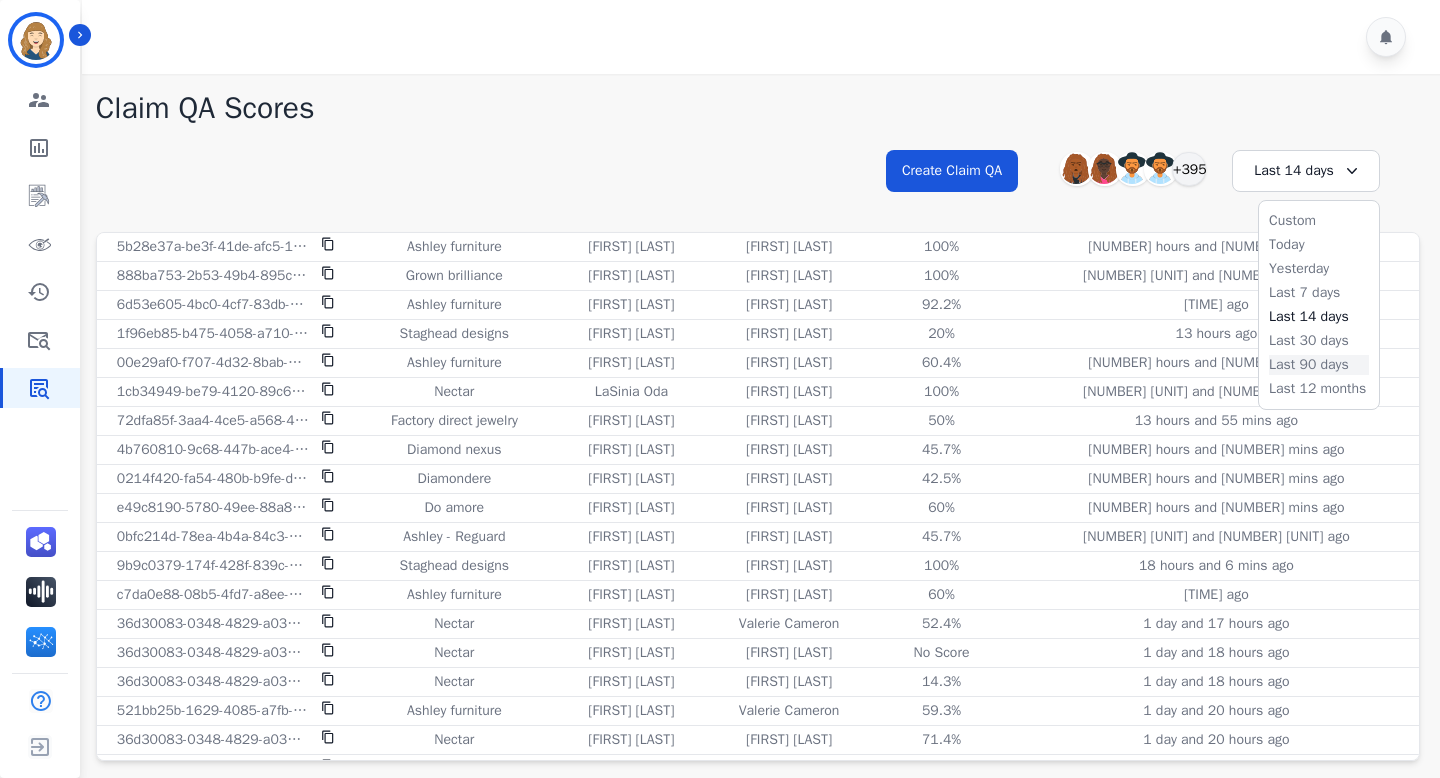 click on "Last 90 days" at bounding box center (1319, 365) 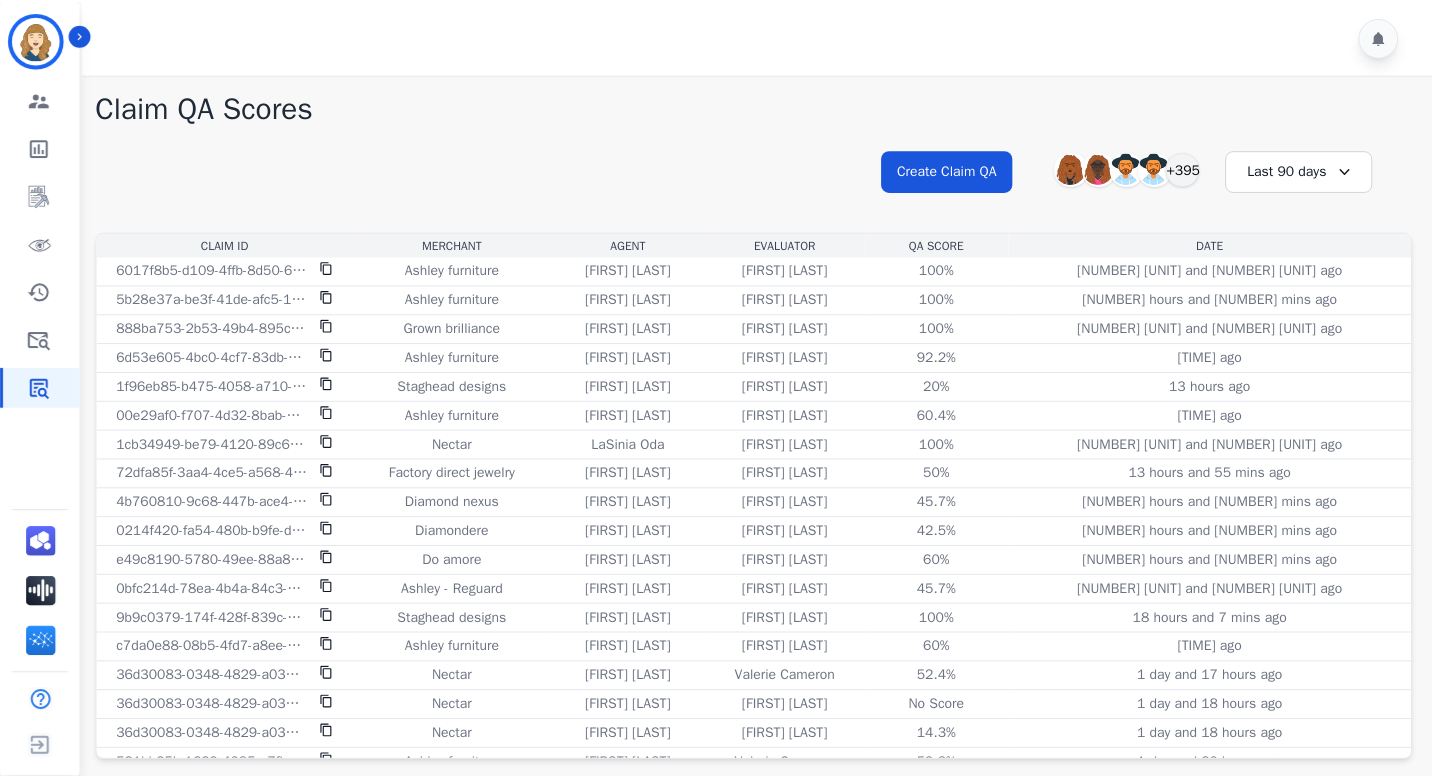 scroll, scrollTop: 46, scrollLeft: 0, axis: vertical 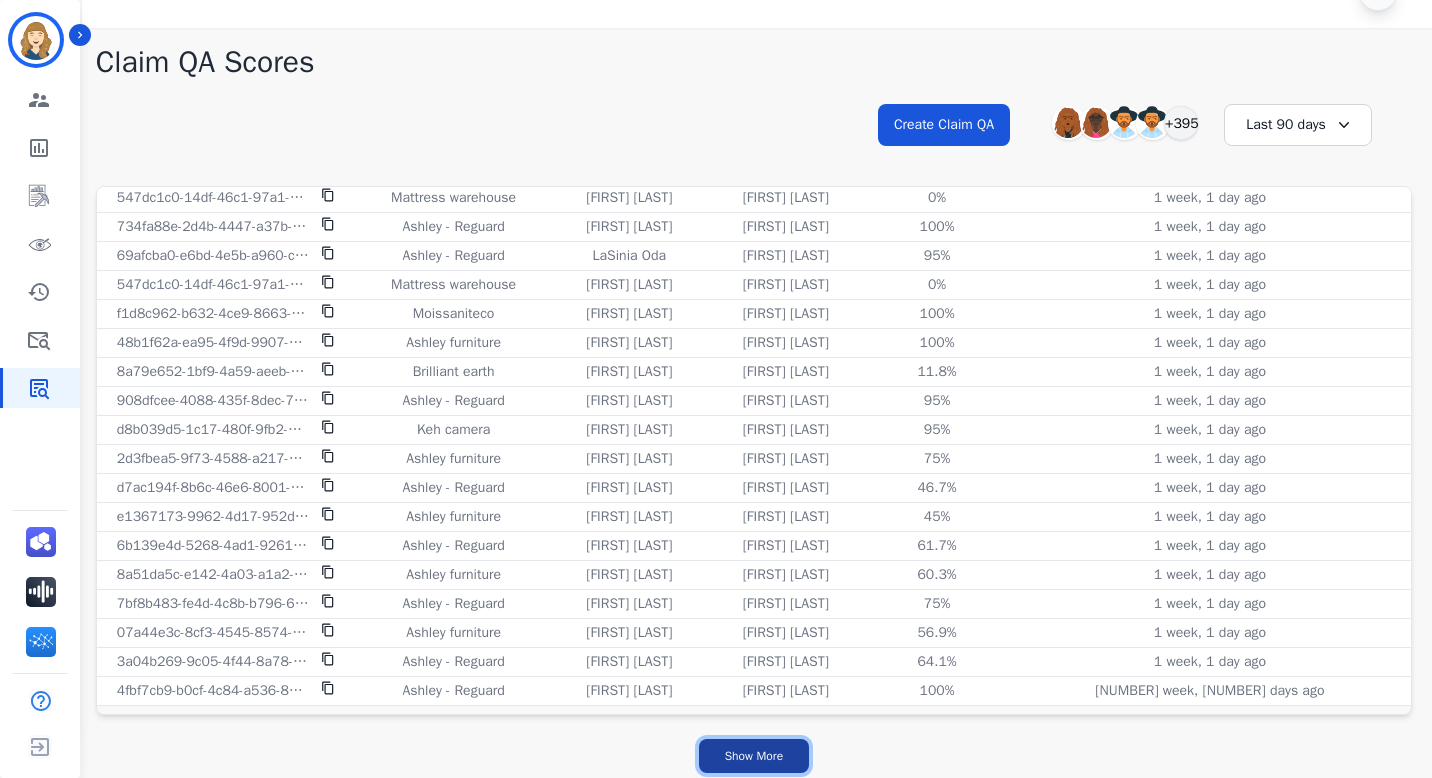 click on "Show More" at bounding box center [754, 756] 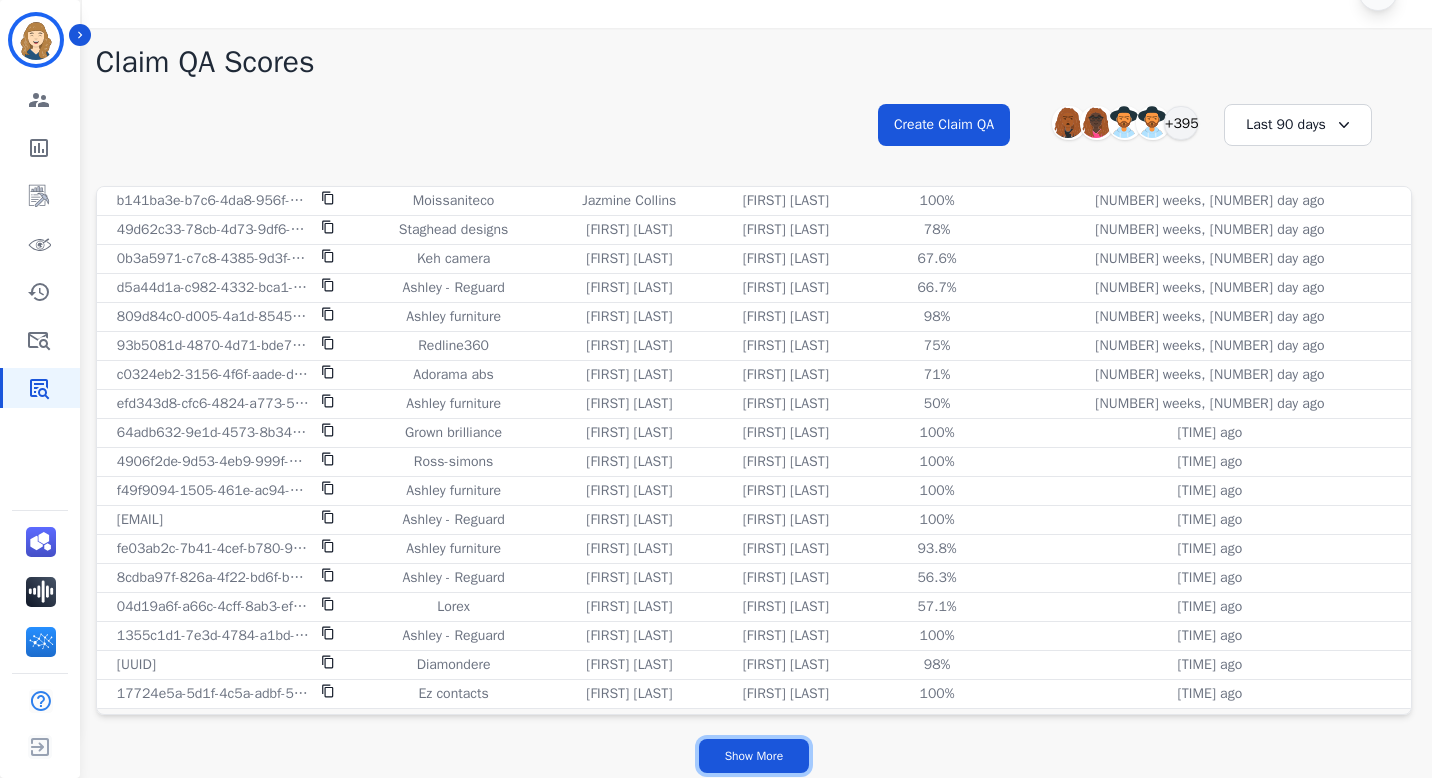 scroll, scrollTop: 5305, scrollLeft: 0, axis: vertical 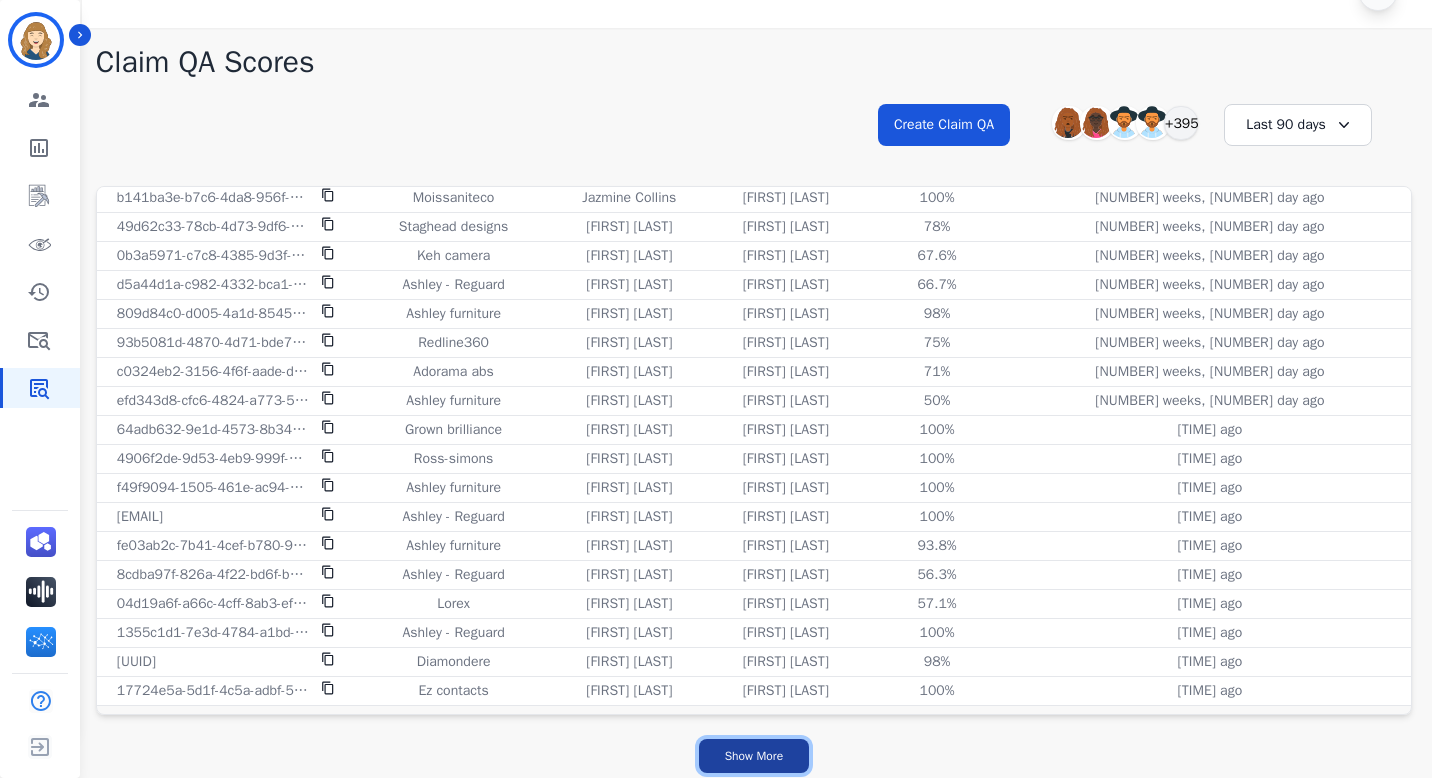 click on "Show More" at bounding box center [754, 756] 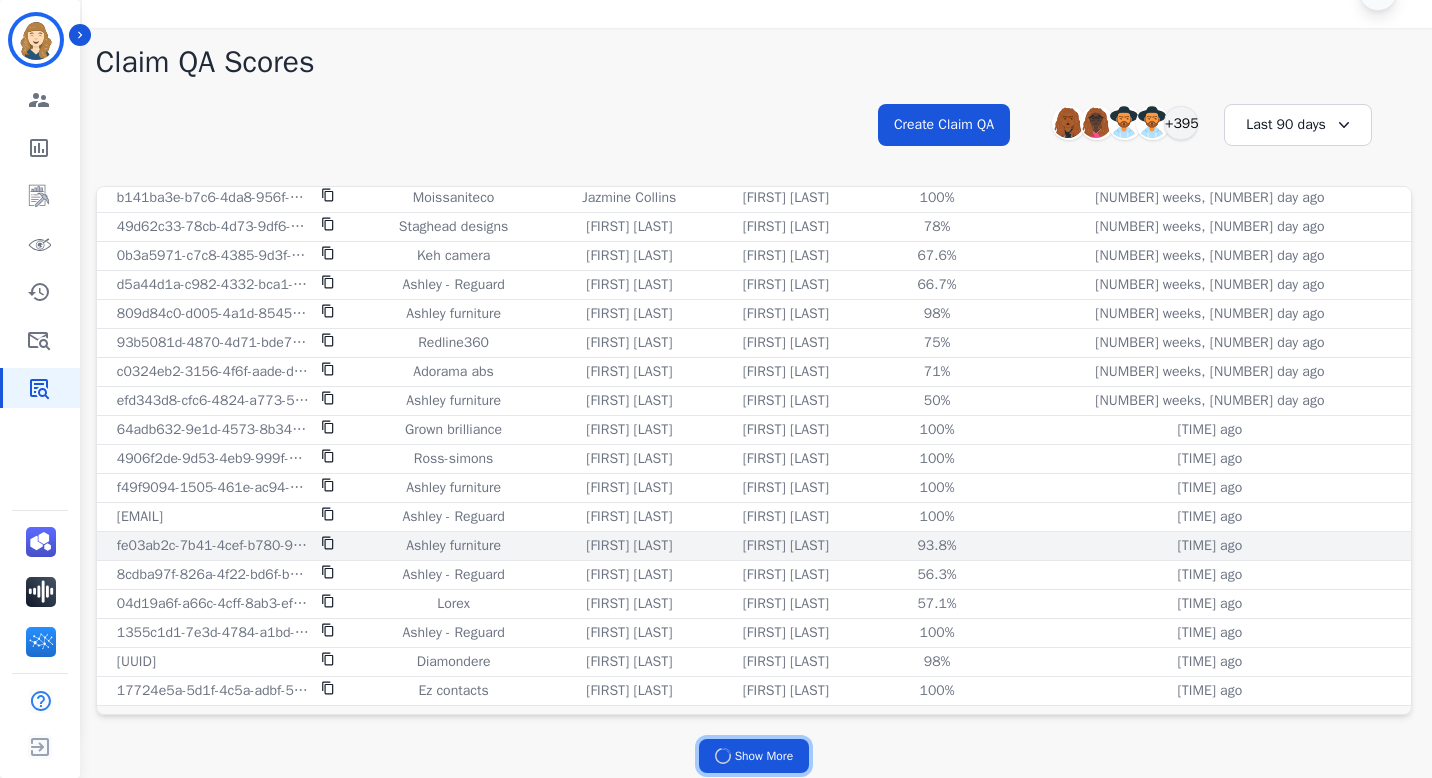 scroll, scrollTop: 53, scrollLeft: 0, axis: vertical 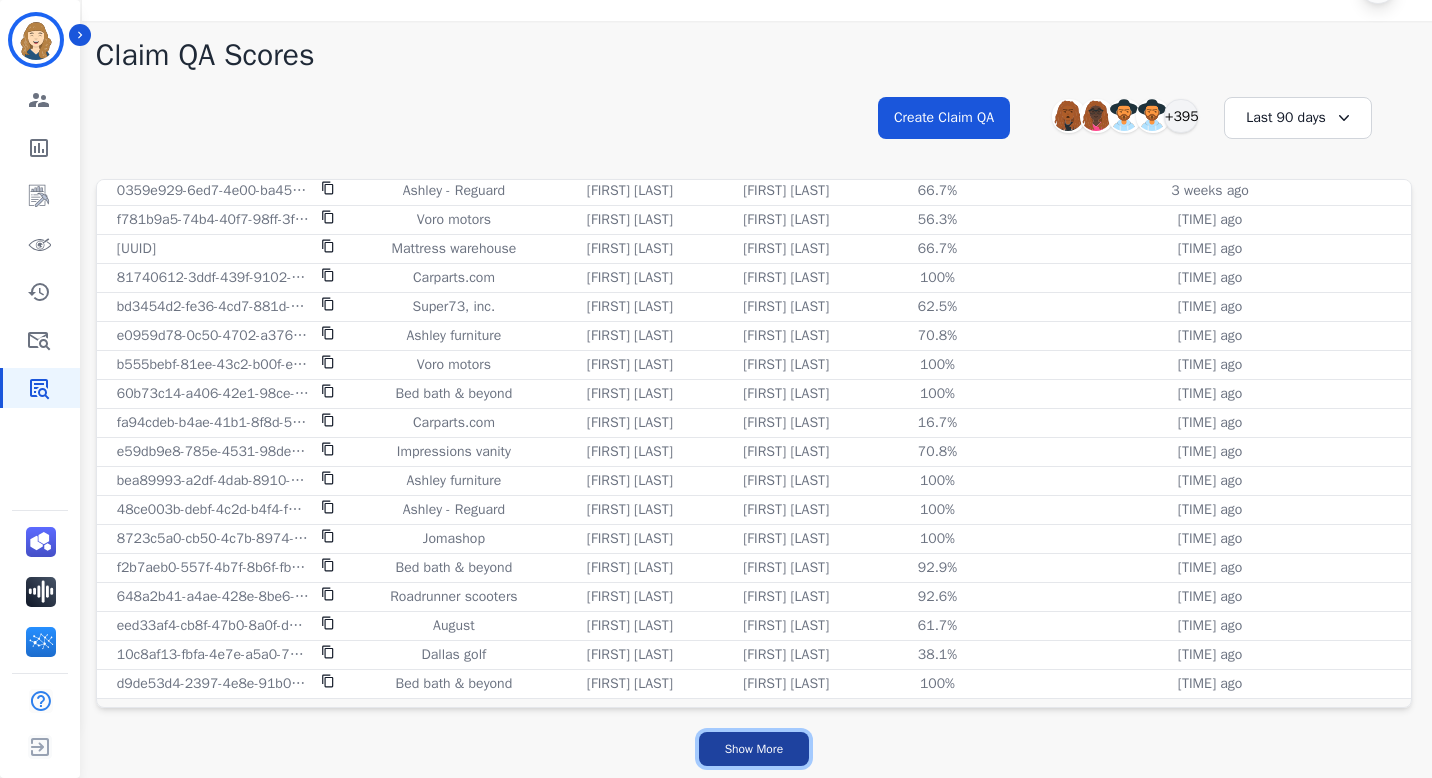 click on "Show More" at bounding box center (754, 749) 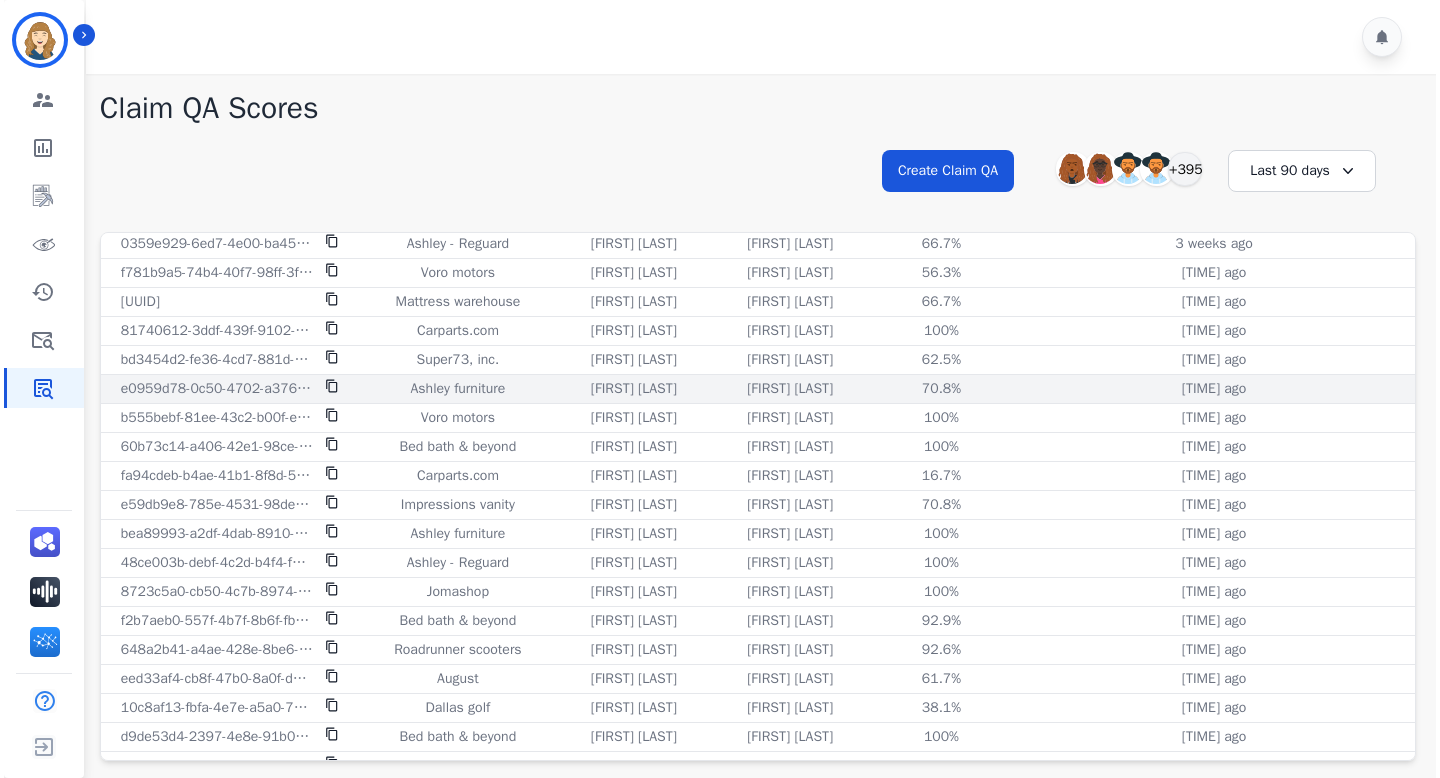 scroll, scrollTop: 0, scrollLeft: 0, axis: both 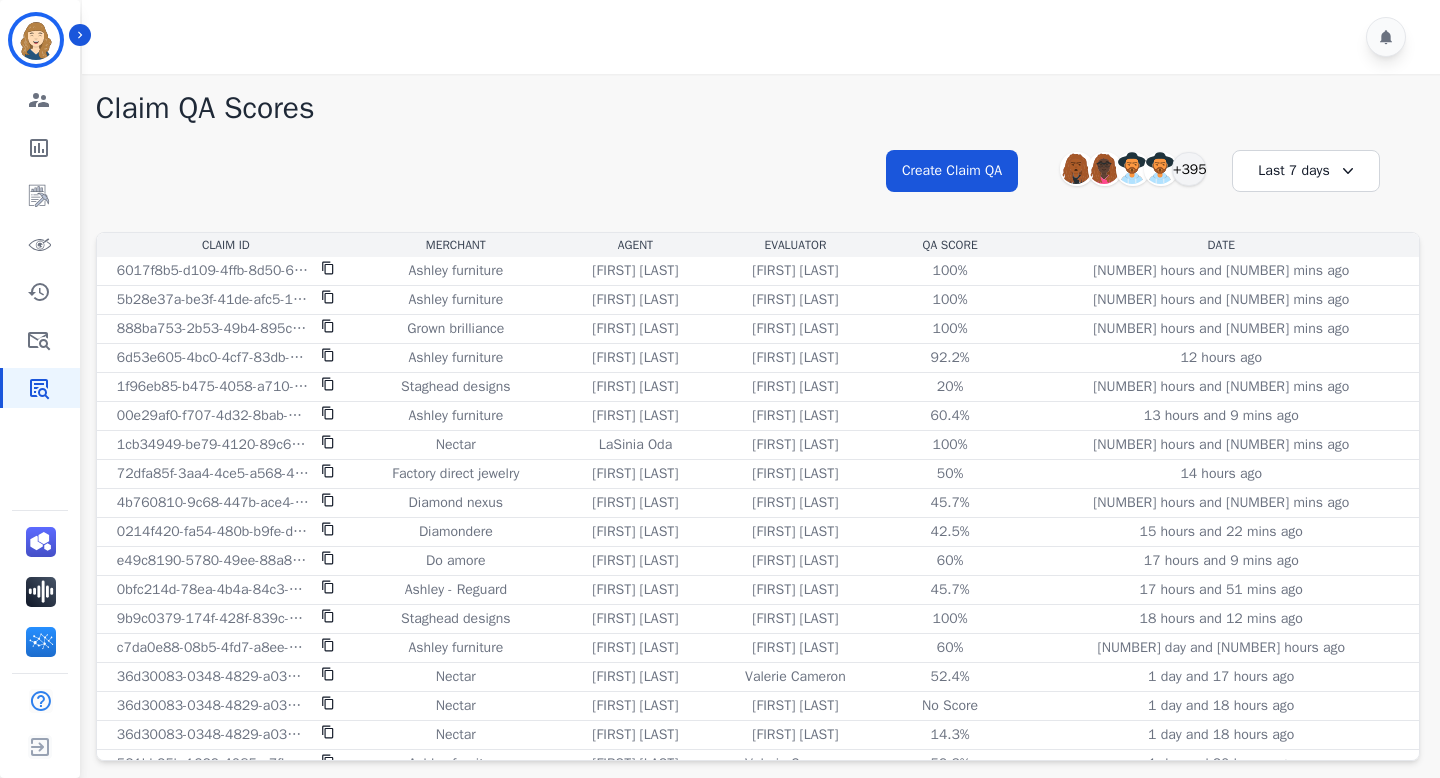 click on "Last 7 days" at bounding box center (1306, 171) 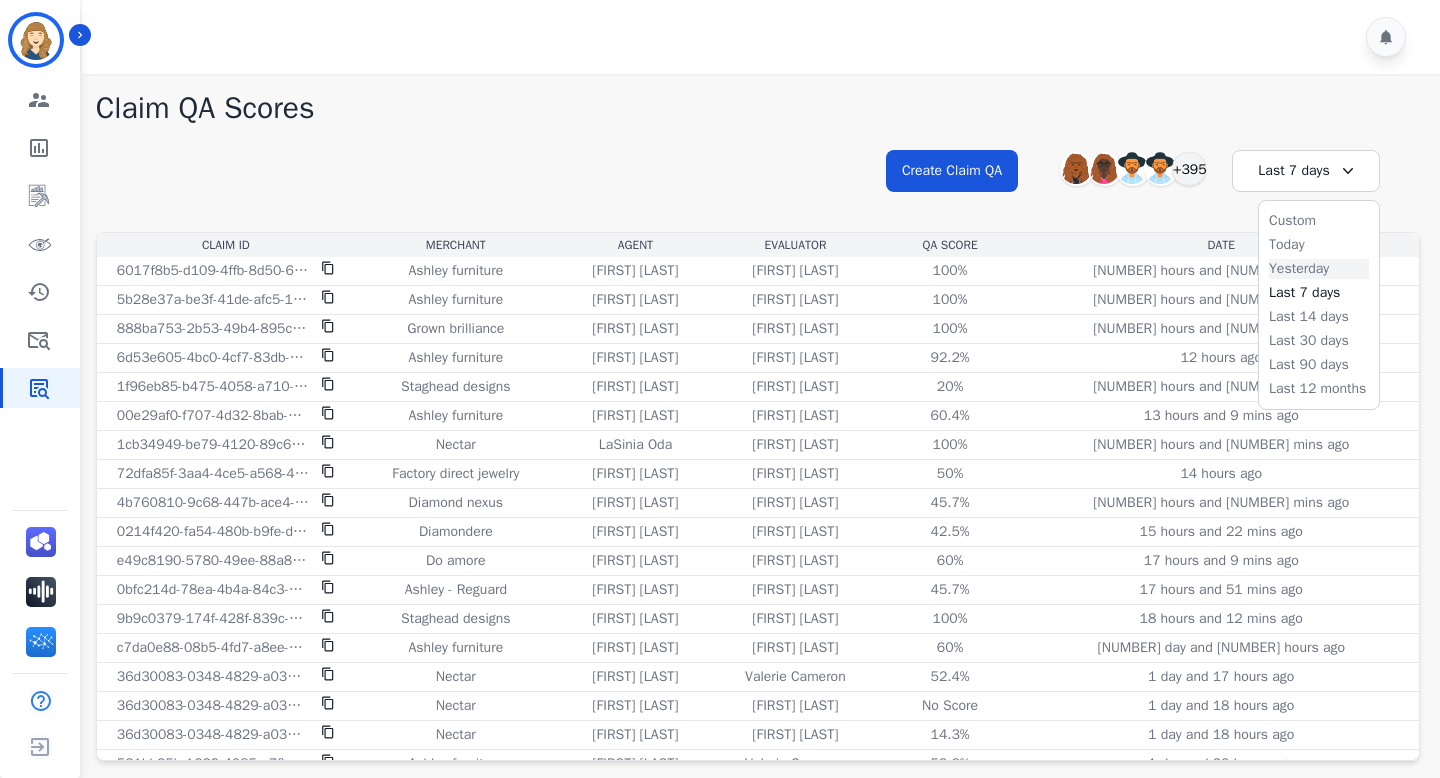 click on "Yesterday" at bounding box center (1319, 269) 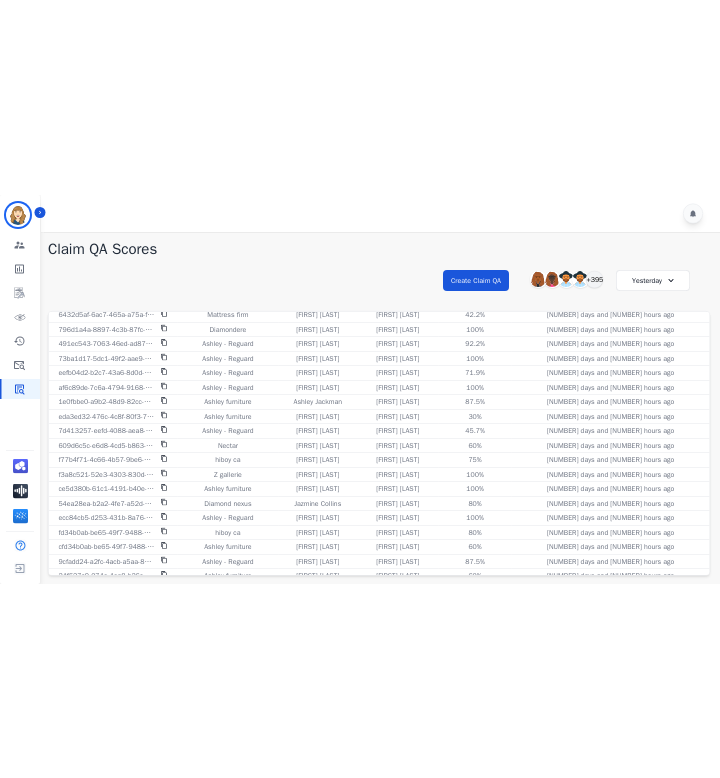 scroll, scrollTop: 0, scrollLeft: 0, axis: both 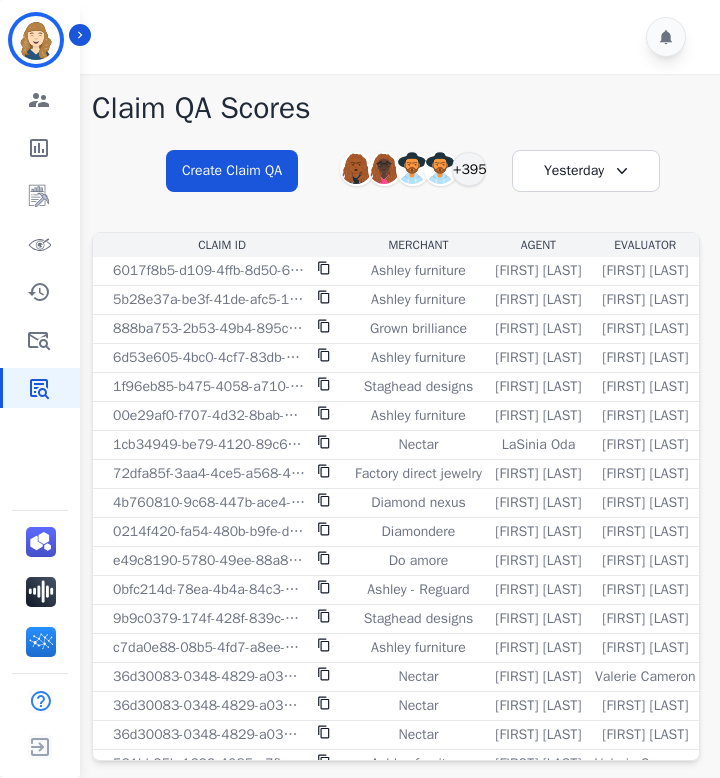 click on "Yesterday" at bounding box center (586, 171) 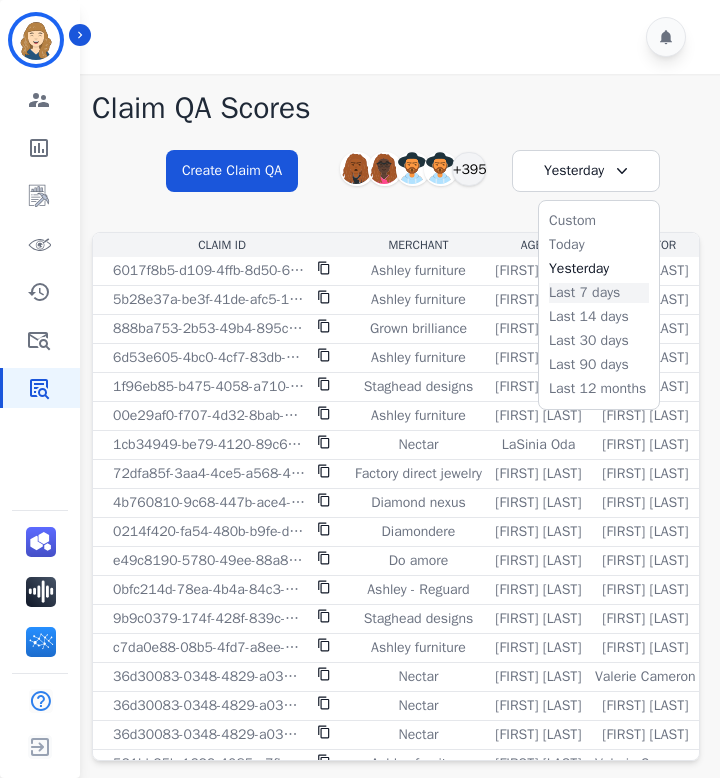 click on "Last 7 days" at bounding box center [599, 293] 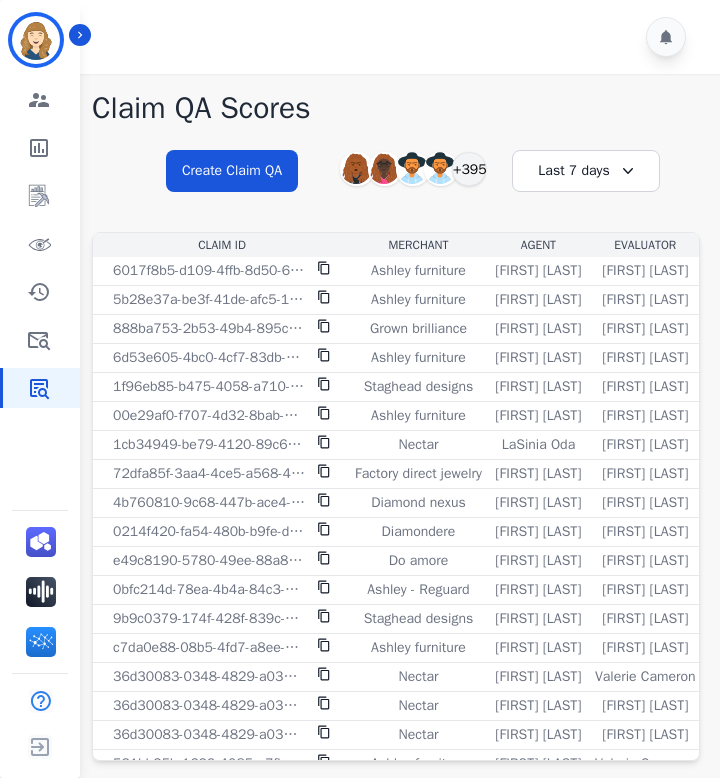 click on "Last 7 days" at bounding box center (586, 171) 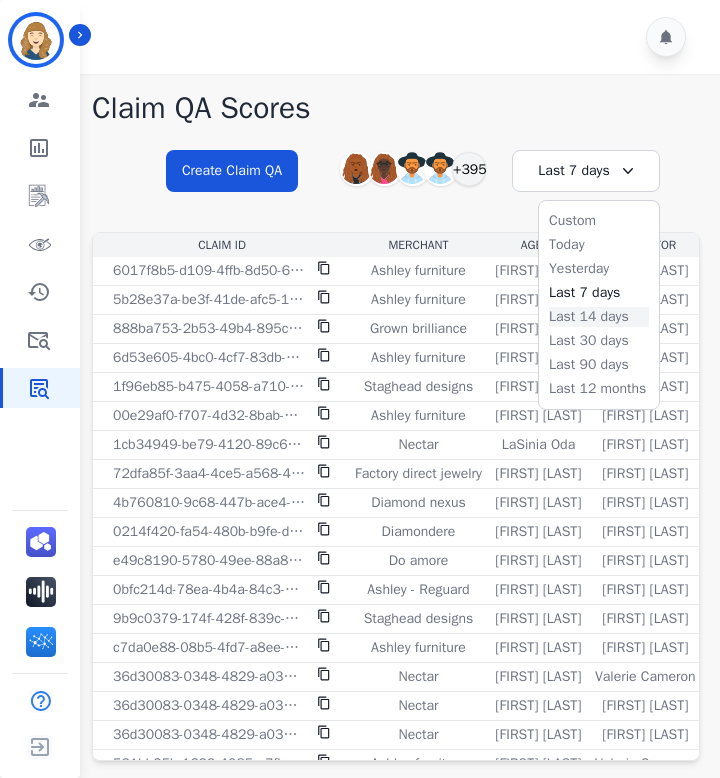click on "Last 14 days" at bounding box center [599, 317] 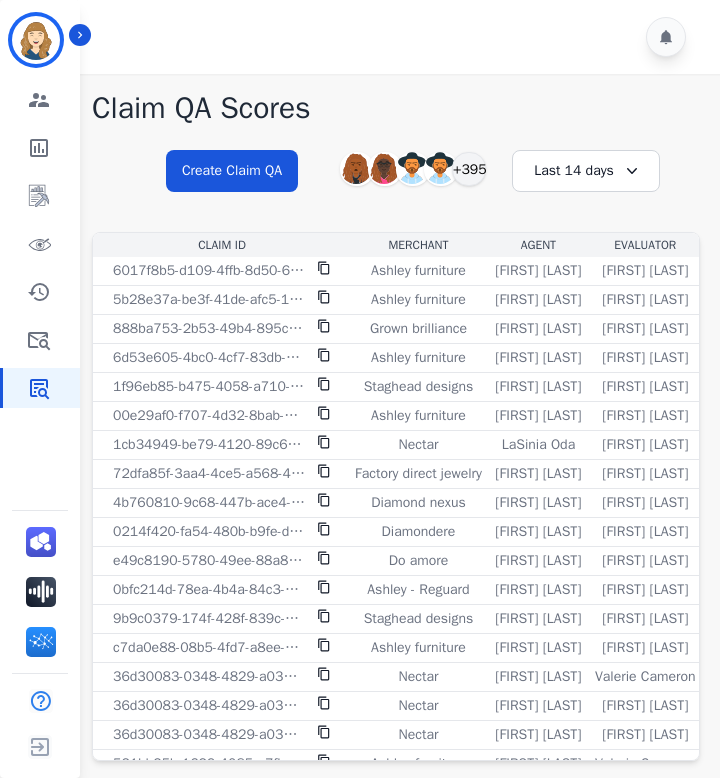 click on "Last 14 days" at bounding box center [586, 171] 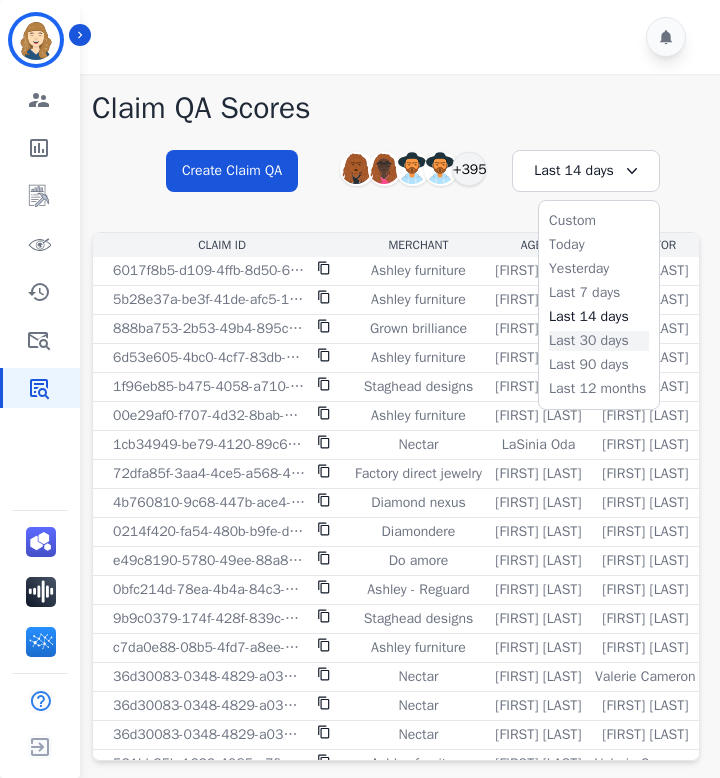 click on "Last 30 days" at bounding box center [599, 341] 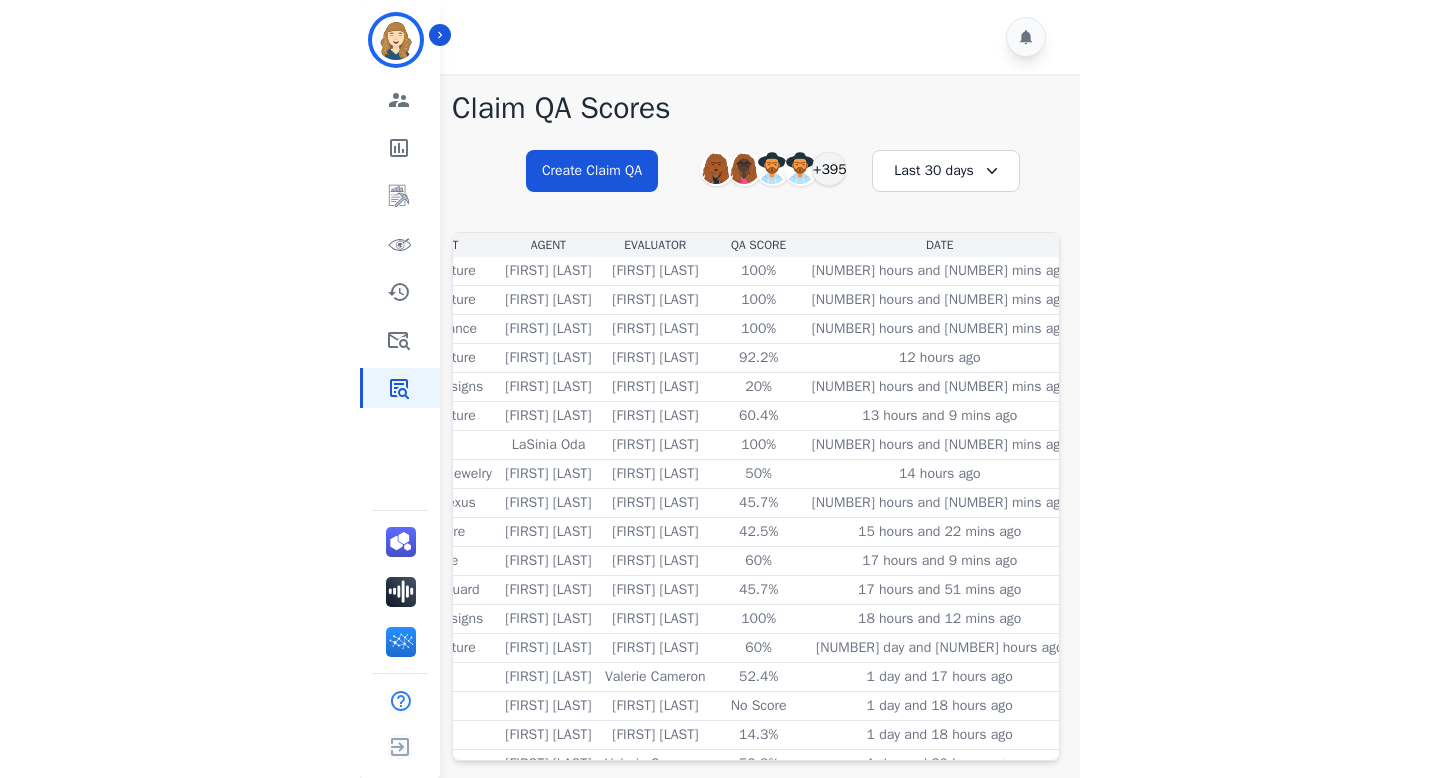 scroll, scrollTop: 0, scrollLeft: 0, axis: both 